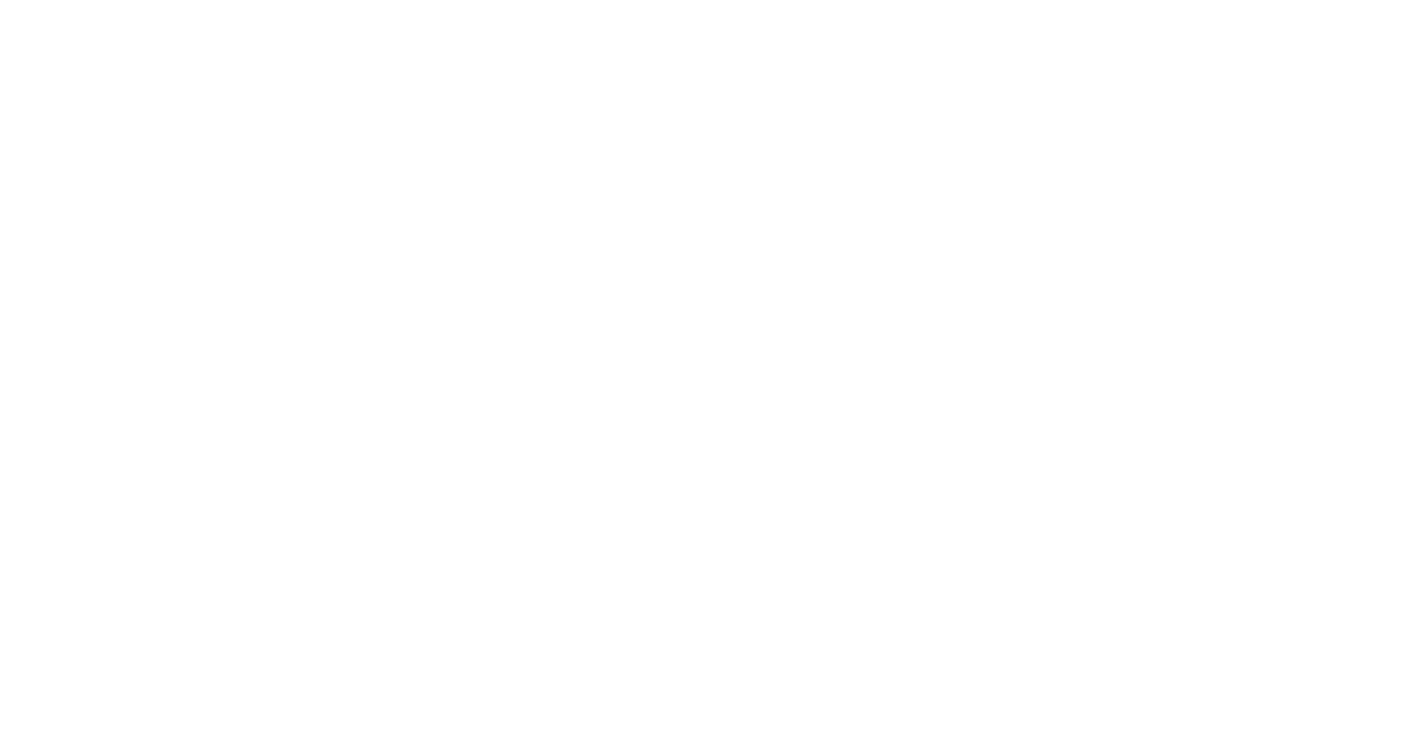 scroll, scrollTop: 0, scrollLeft: 0, axis: both 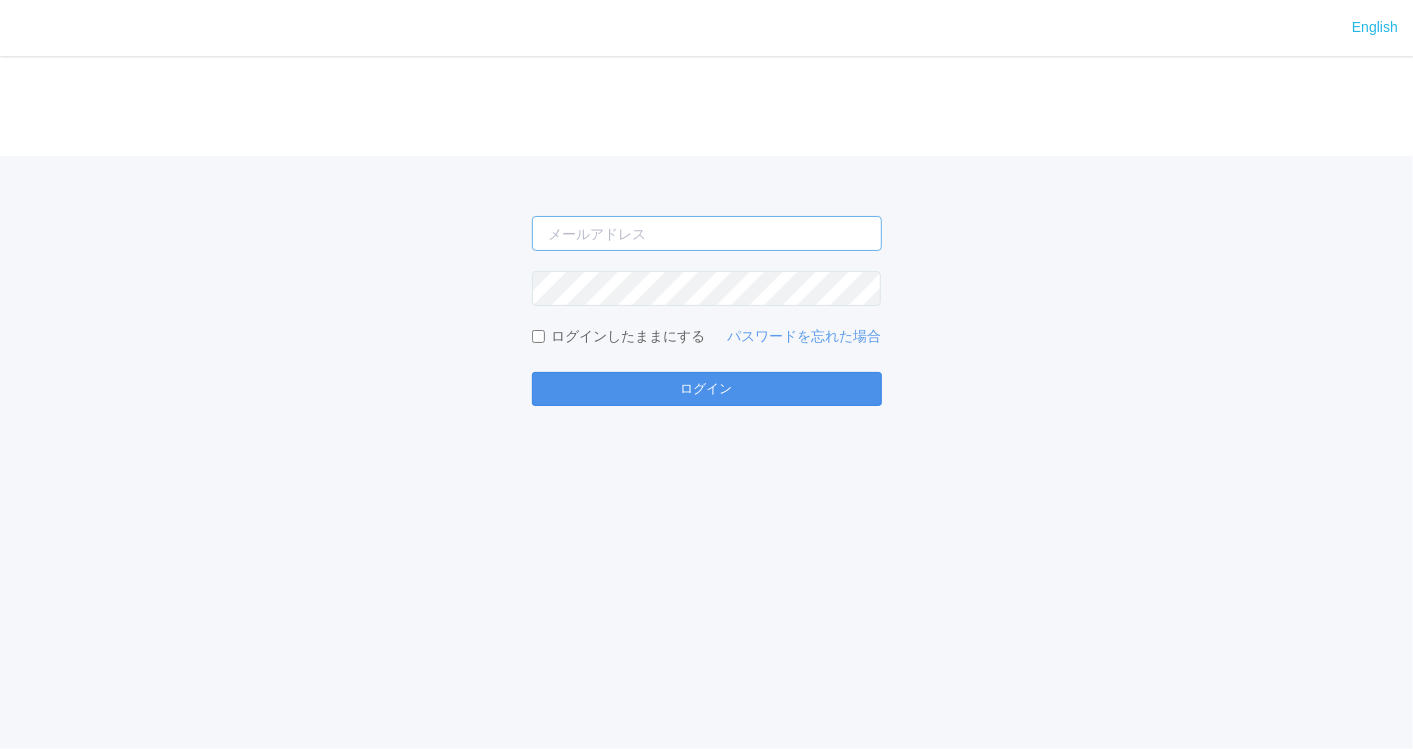 type on "[EMAIL_ADDRESS][PERSON_NAME][DOMAIN_NAME]" 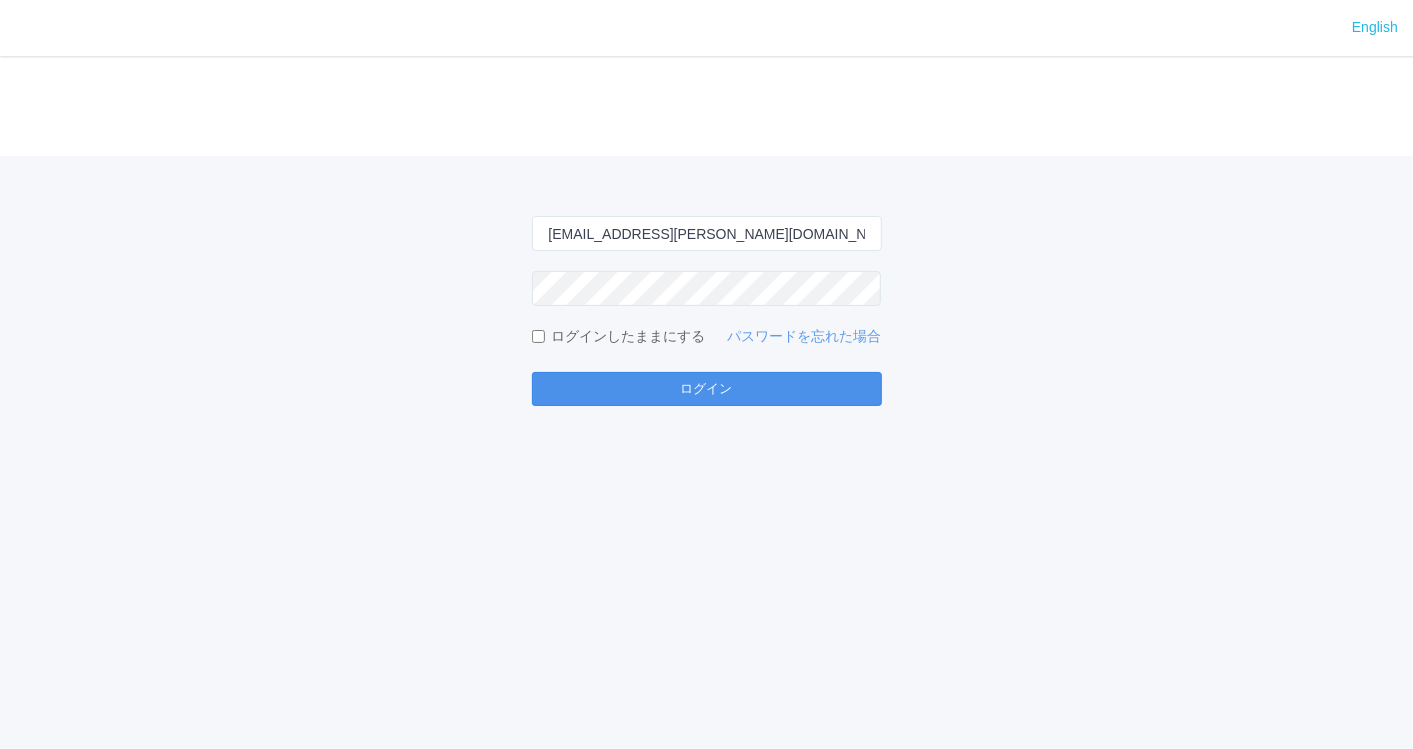 click on "ログイン" at bounding box center (707, 389) 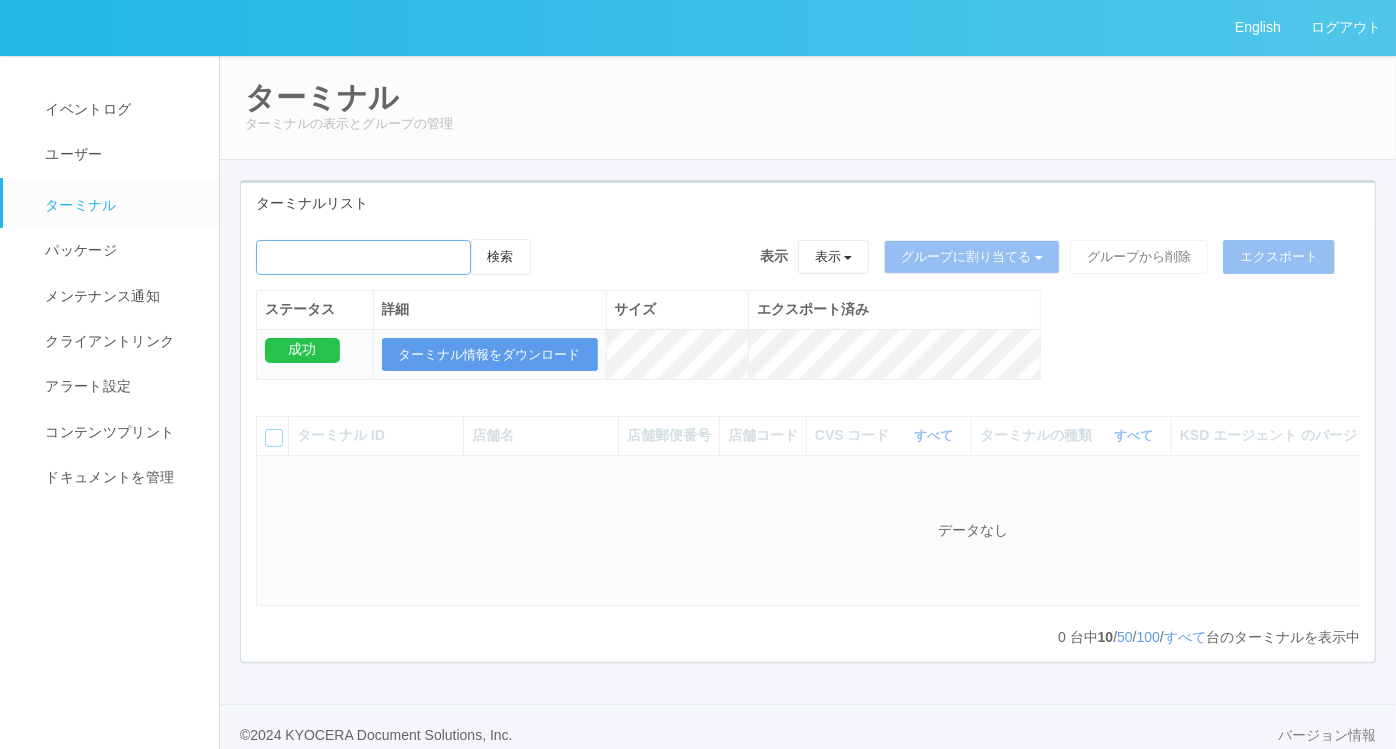 click at bounding box center (363, 257) 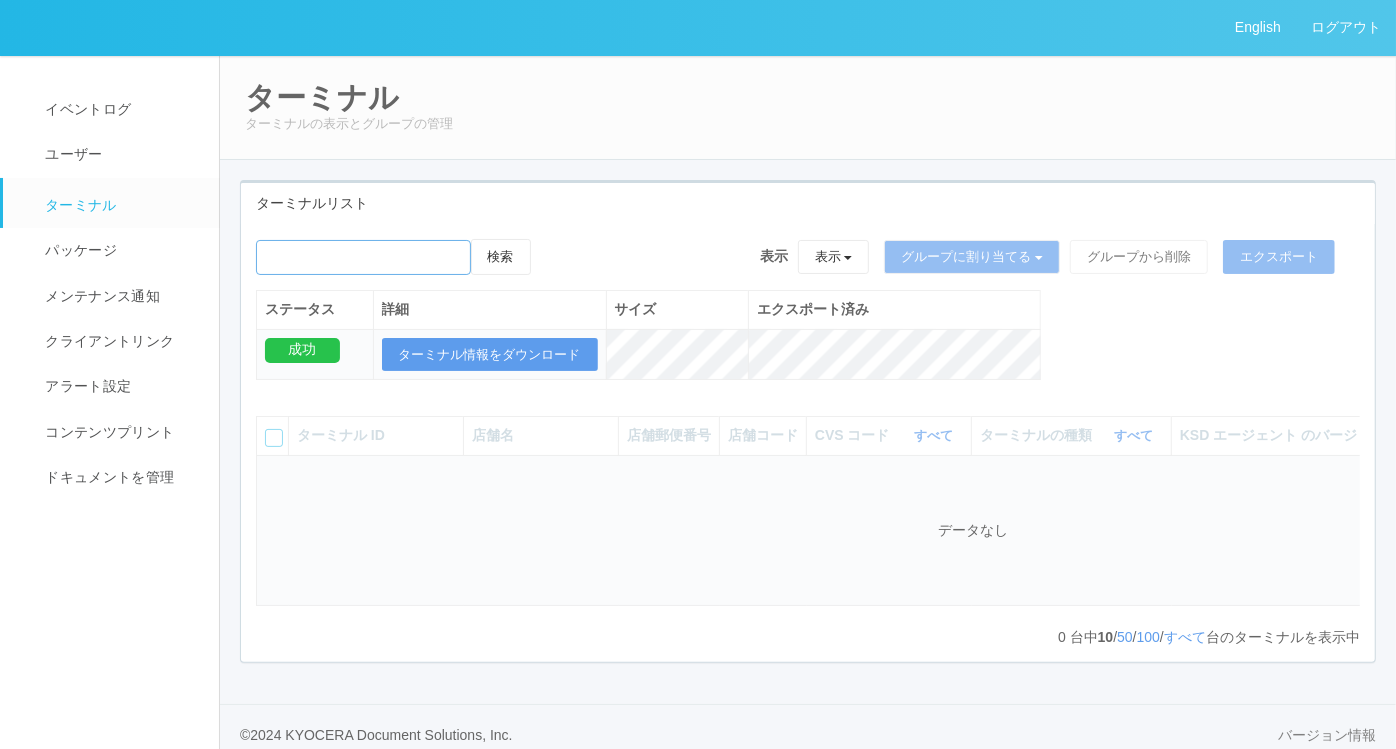 paste on "西永福" 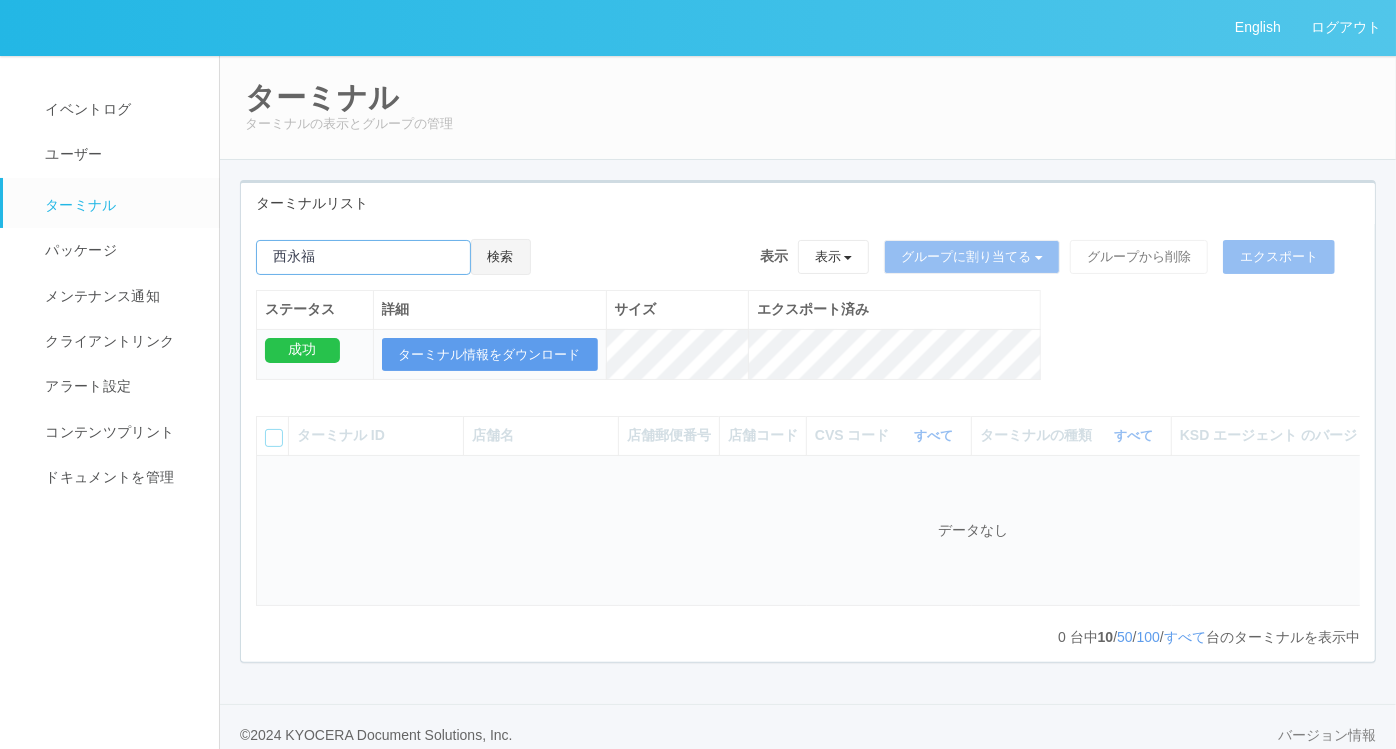 type on "西永福" 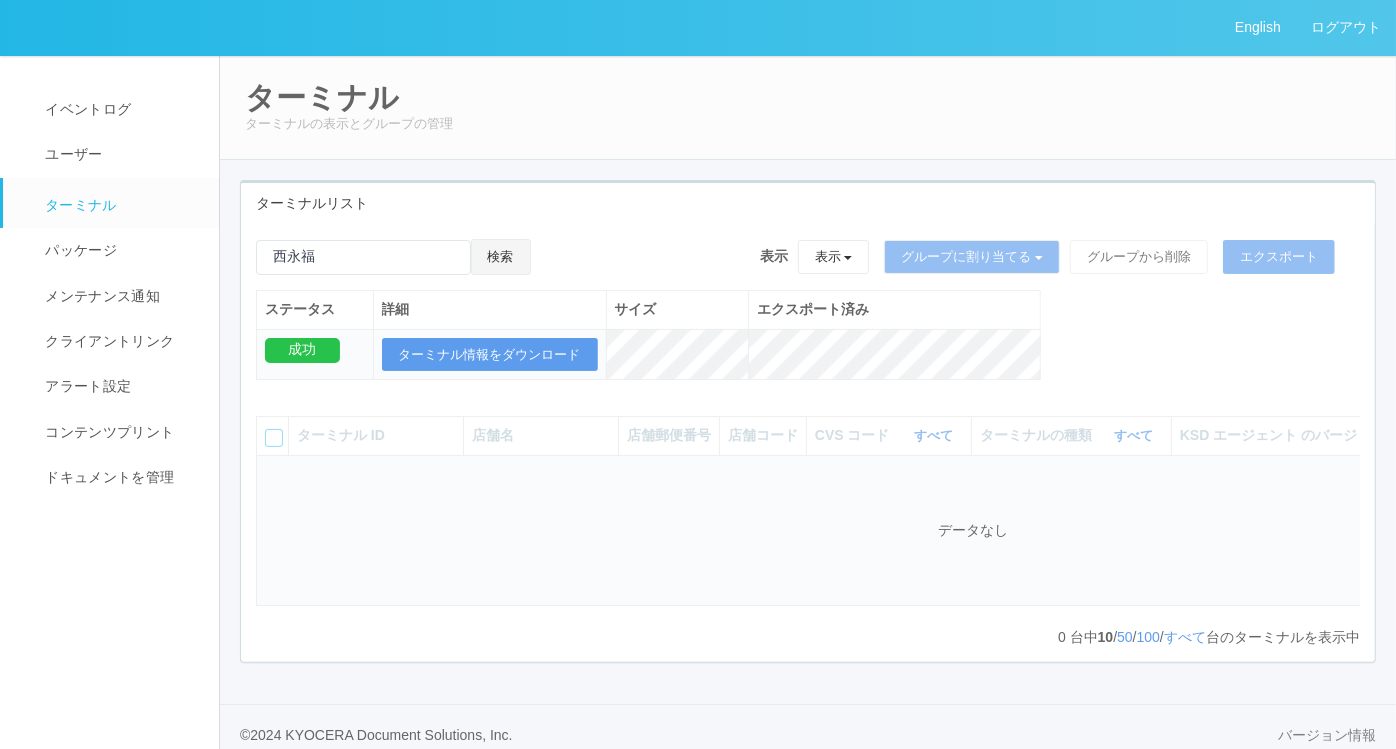 click on "検索" at bounding box center (501, 257) 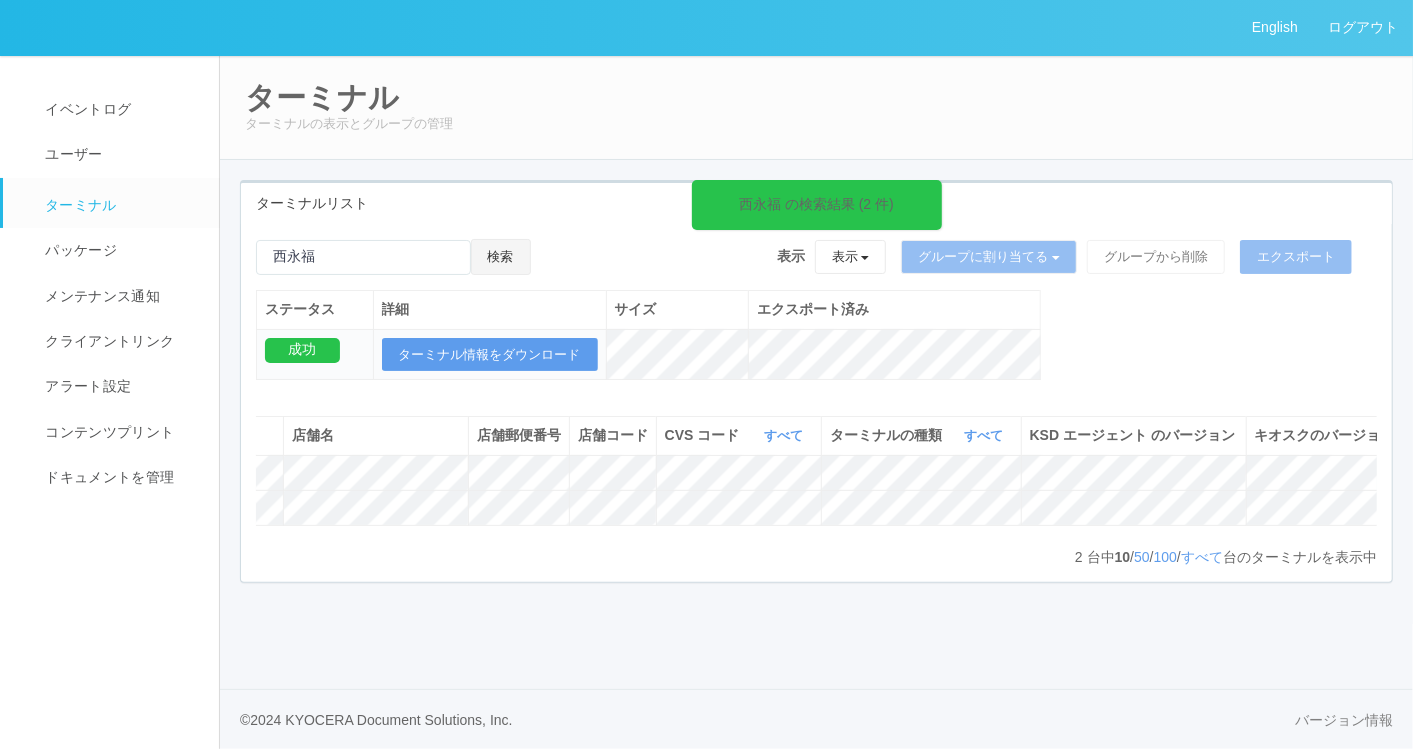scroll, scrollTop: 0, scrollLeft: 0, axis: both 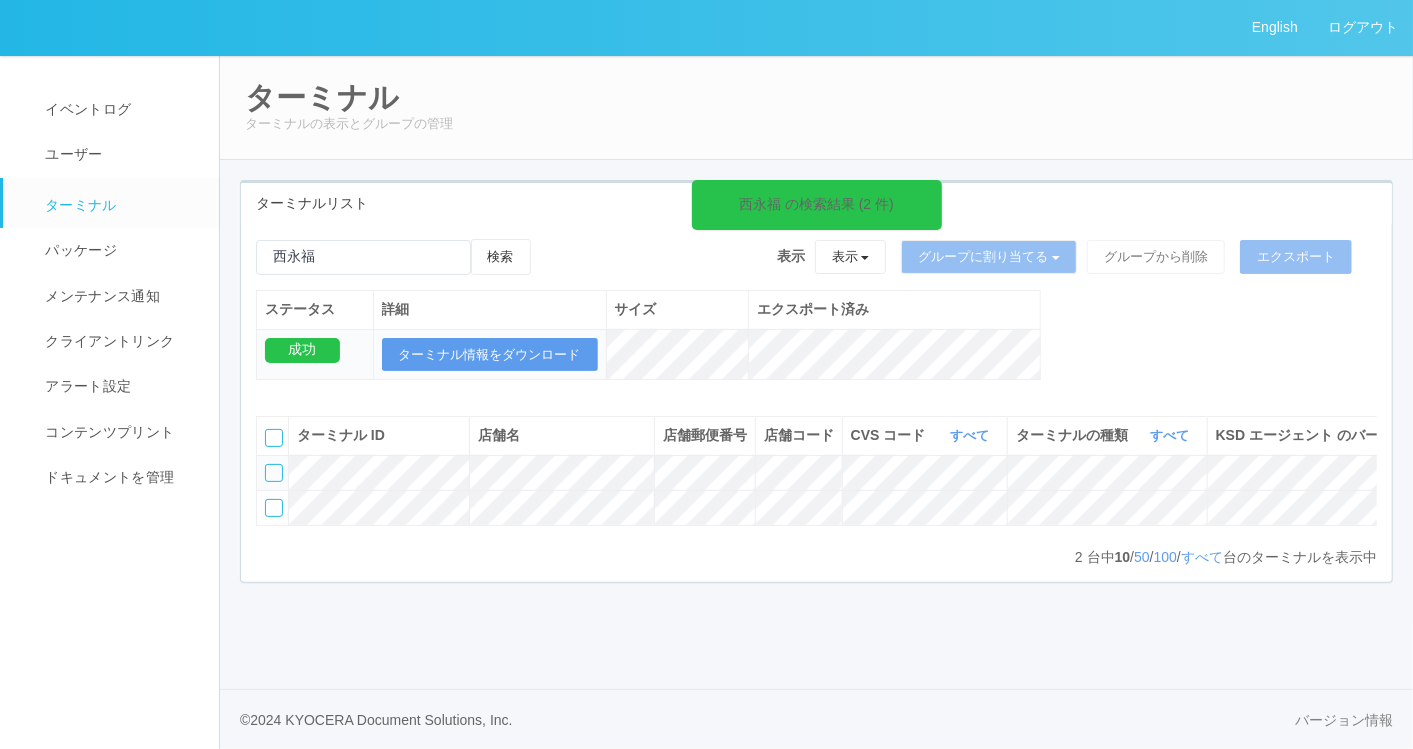 click at bounding box center [274, 473] 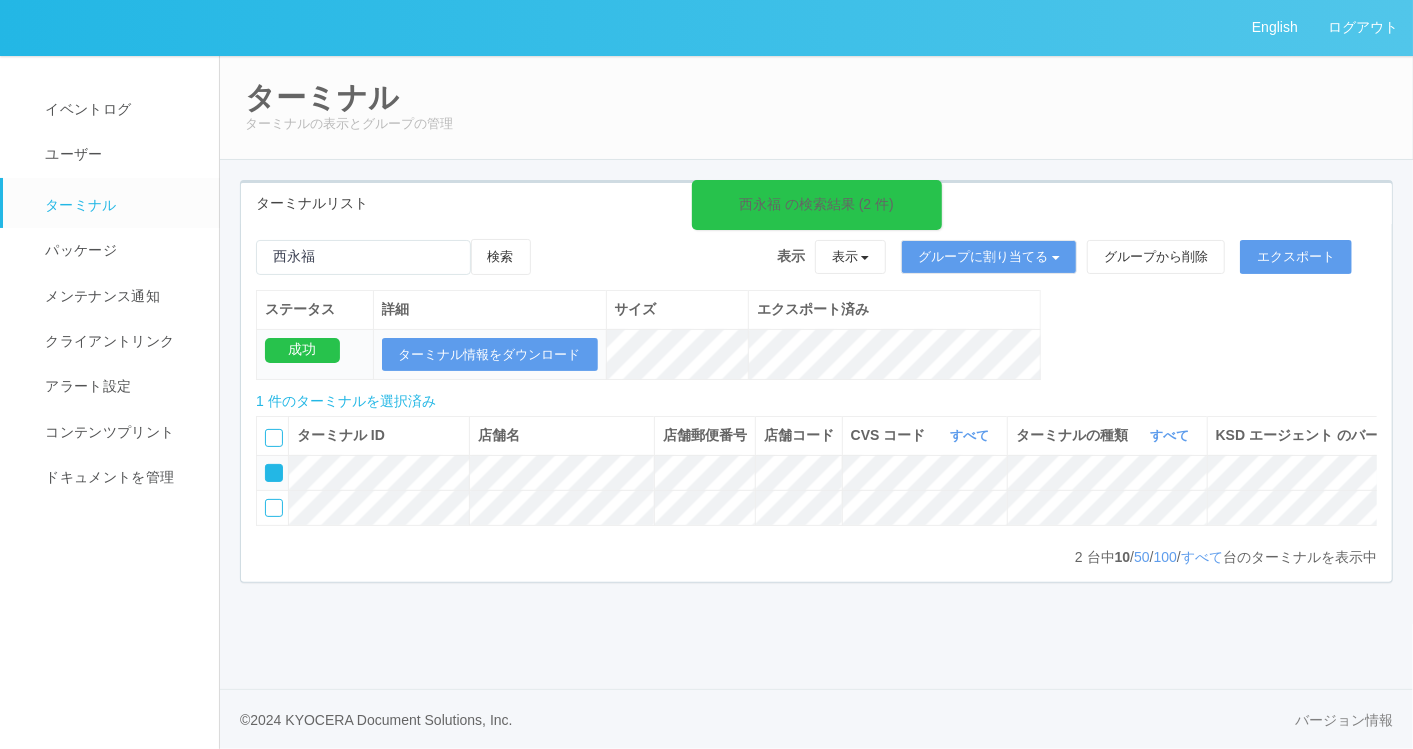 click at bounding box center (551, 239) 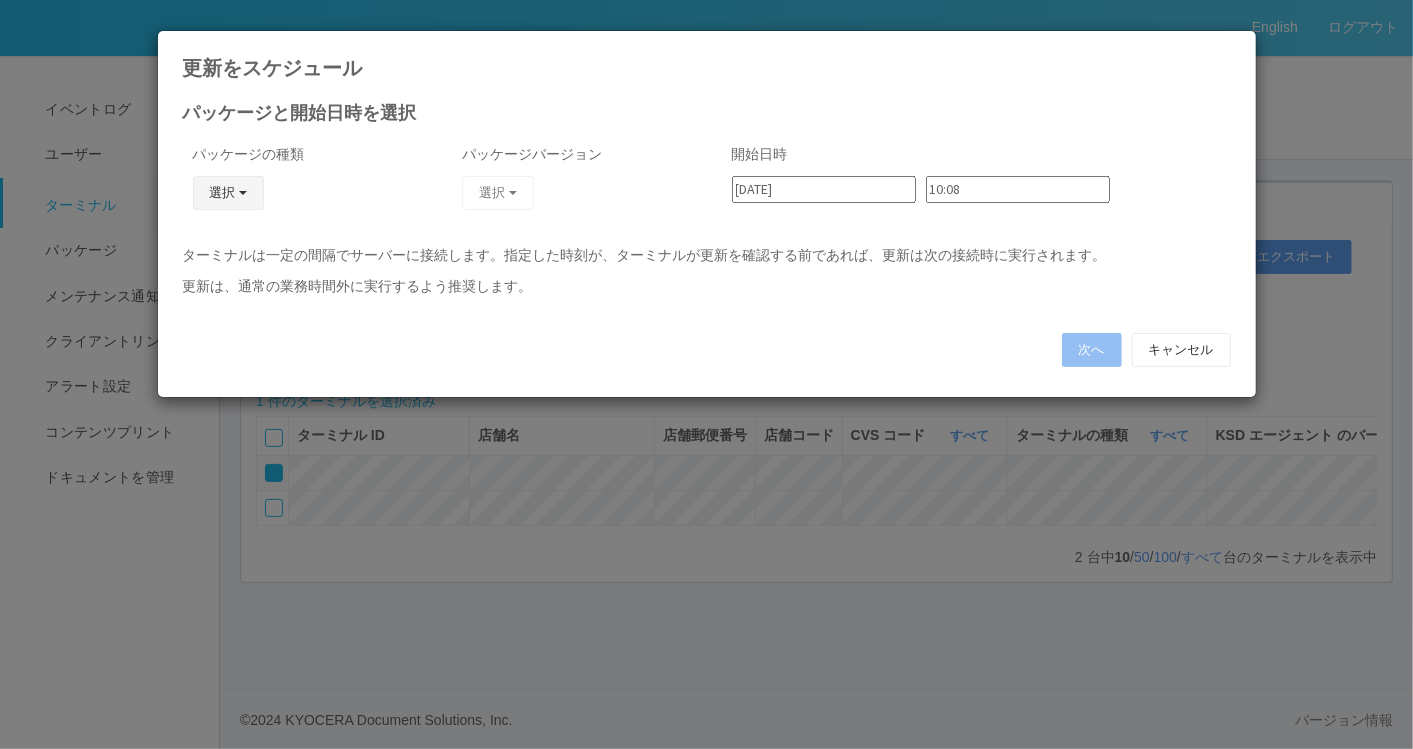 click on "選択" at bounding box center [229, 193] 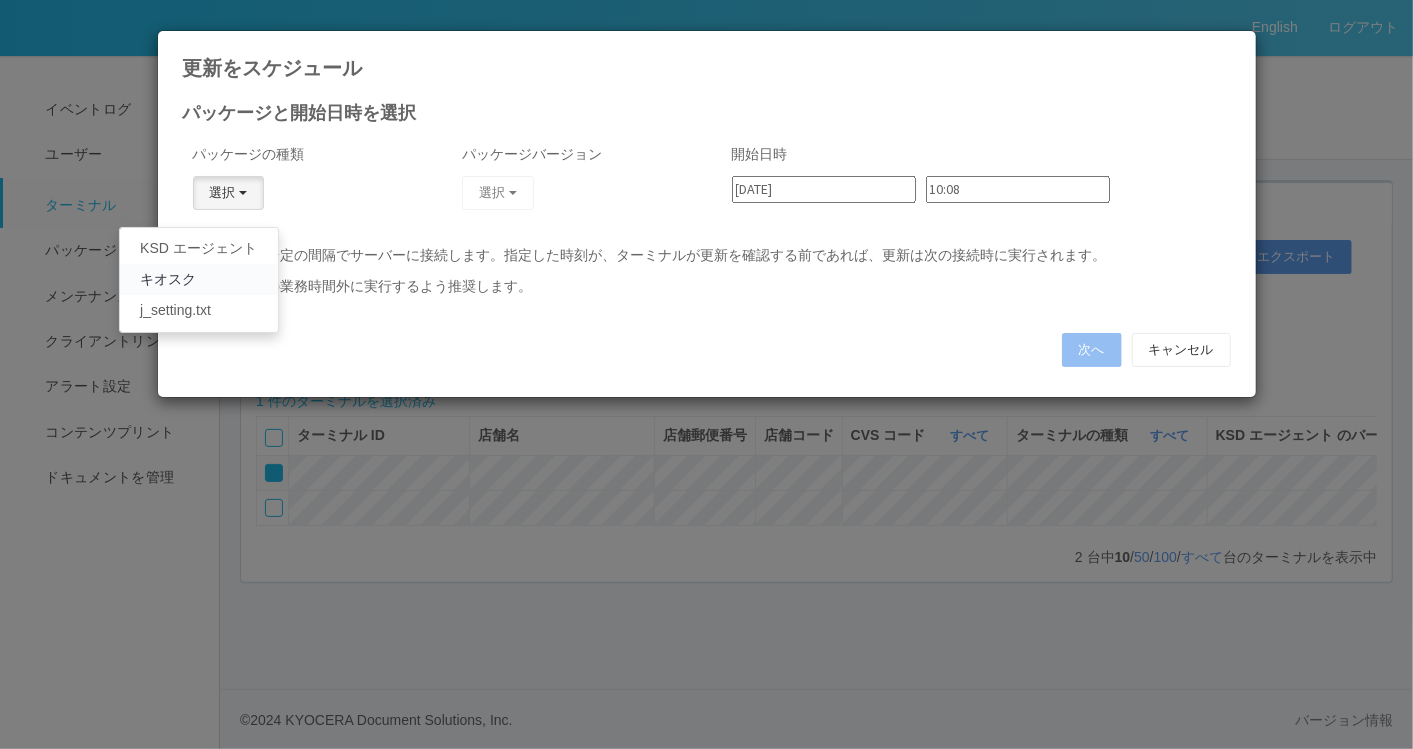 click on "キオスク" at bounding box center (199, 279) 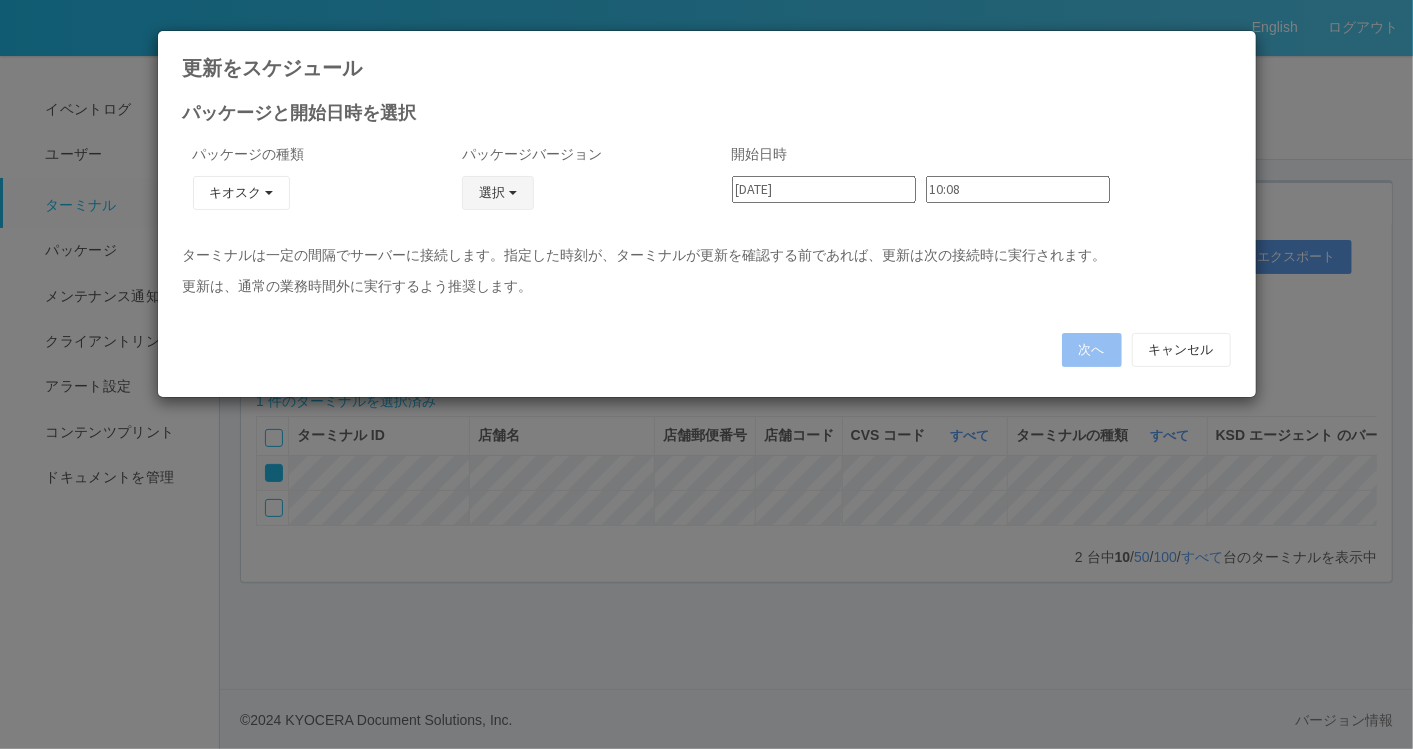 click at bounding box center (513, 193) 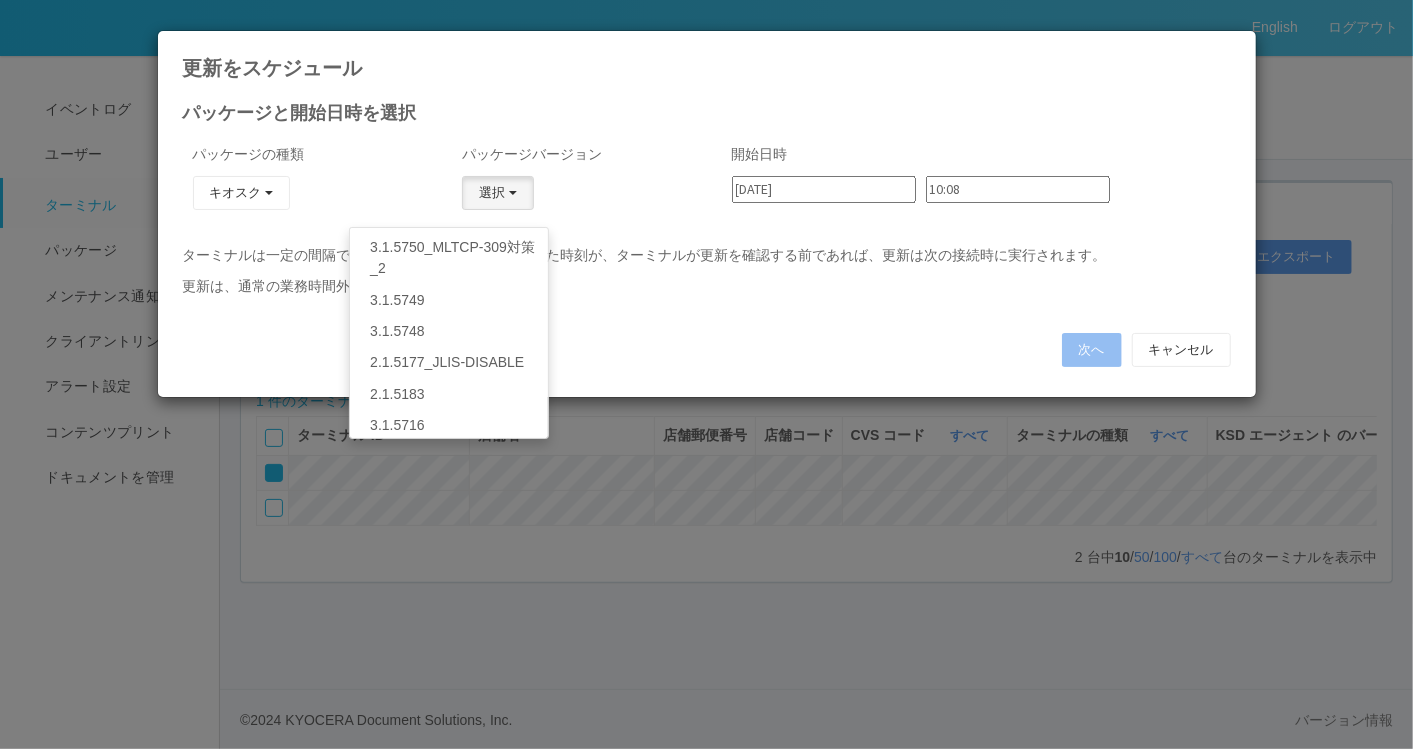 scroll, scrollTop: 334, scrollLeft: 0, axis: vertical 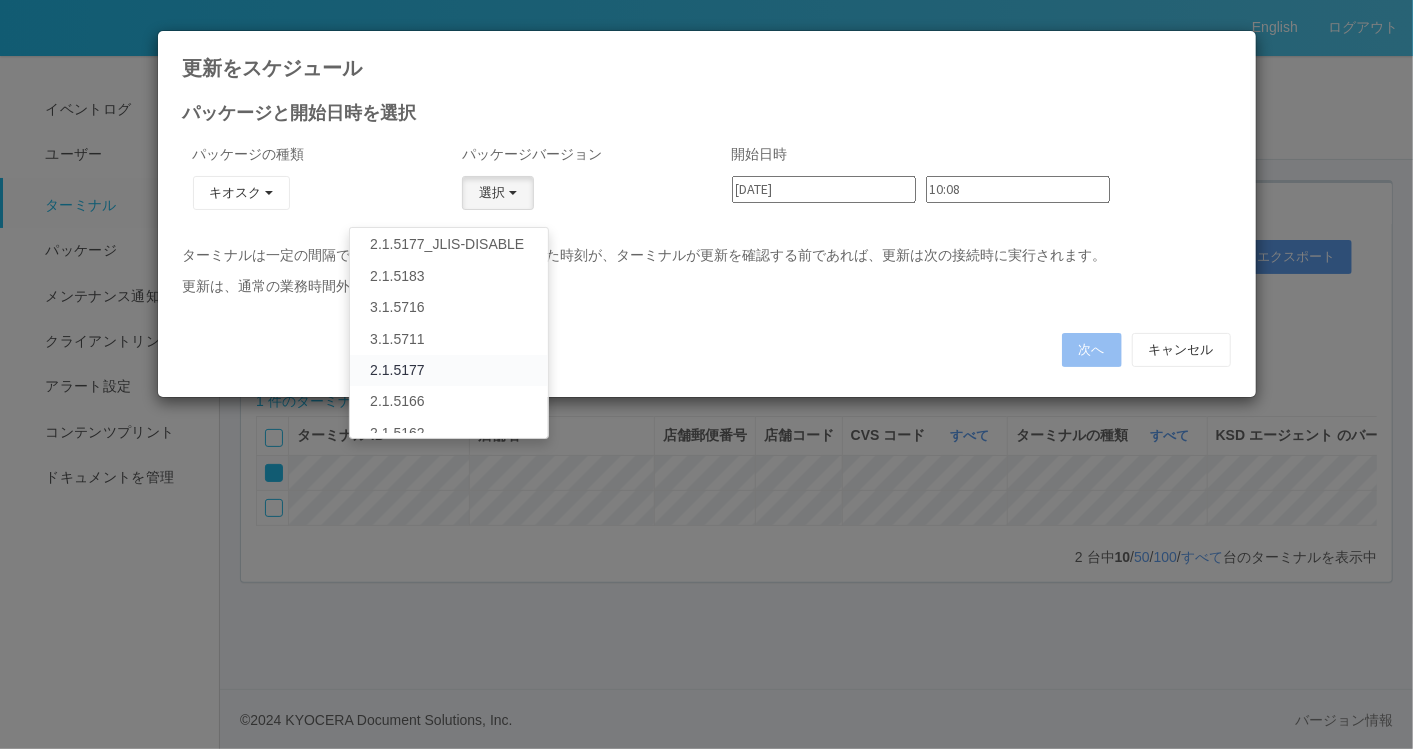 click on "2.1.5177" at bounding box center [448, 370] 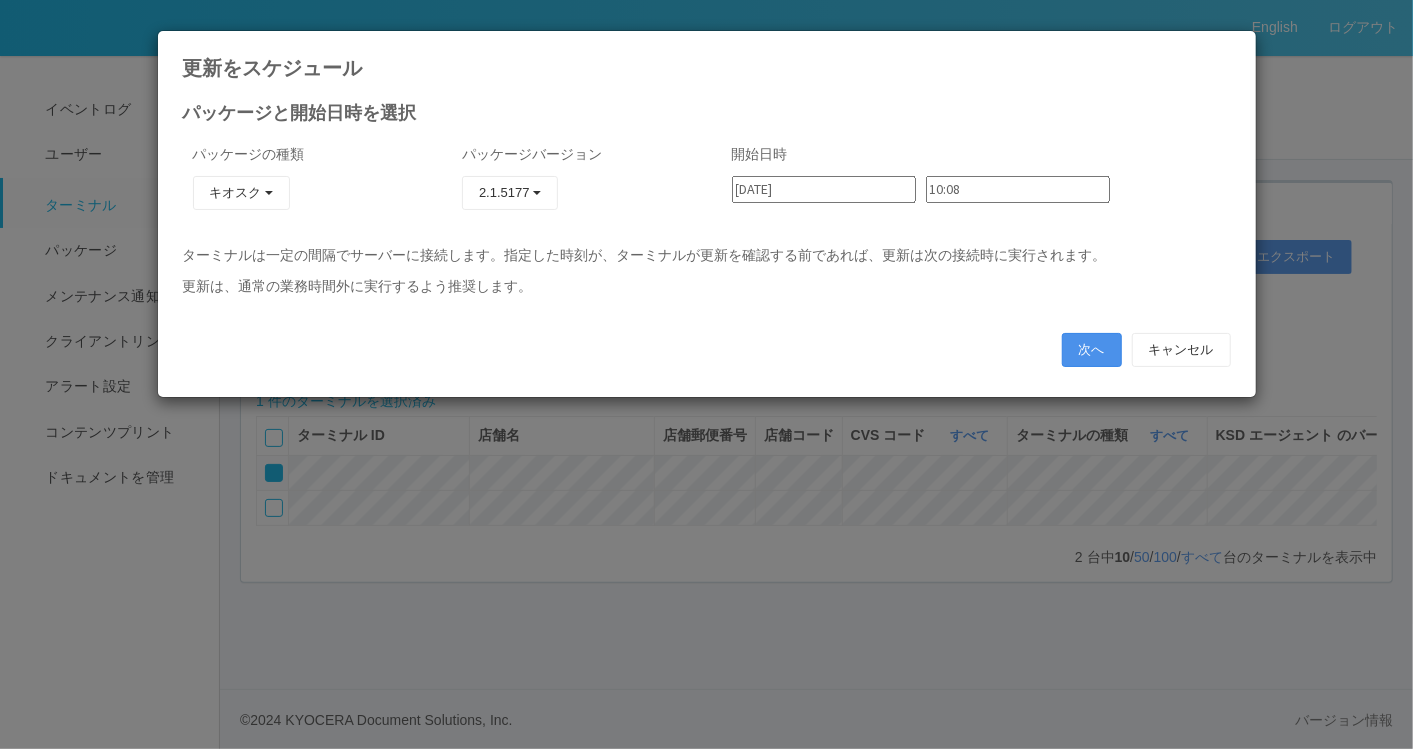 click on "次へ" at bounding box center (1092, 350) 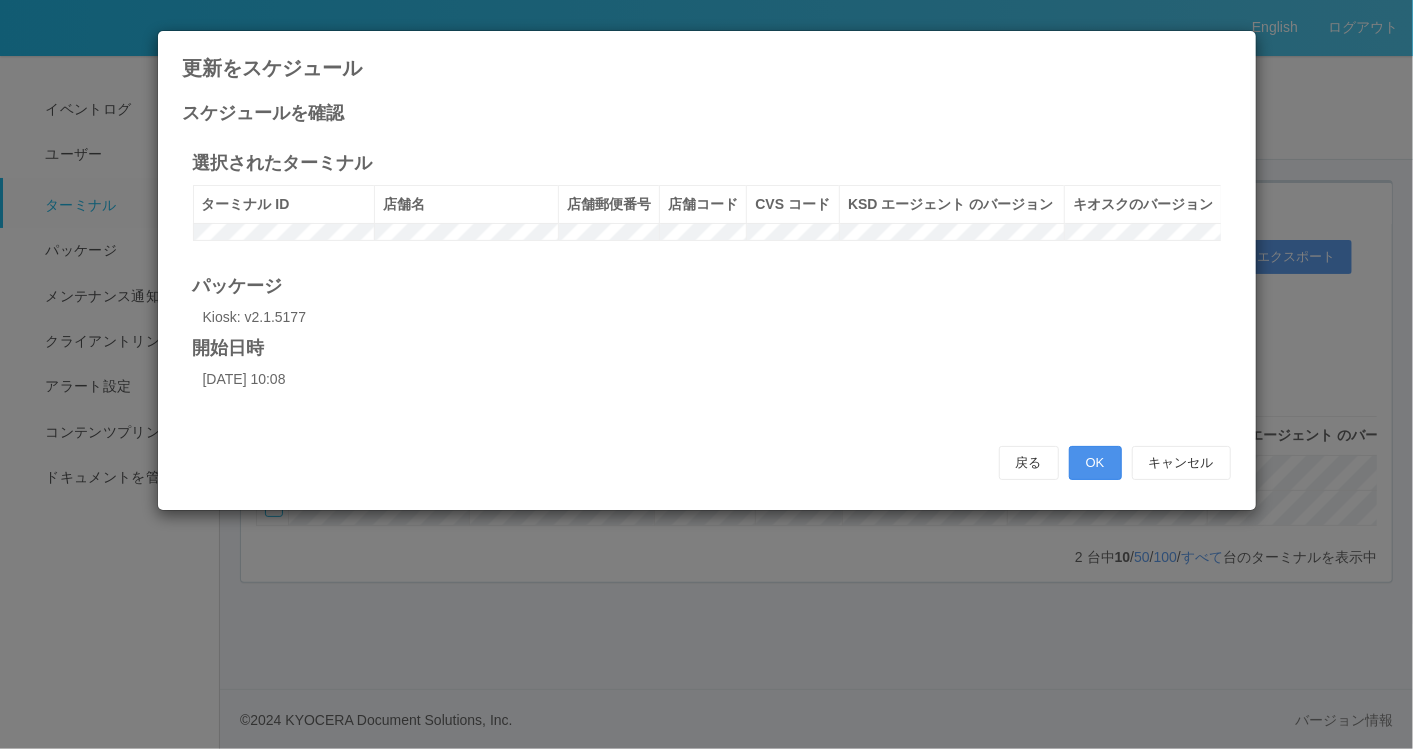 click on "OK" at bounding box center [1095, 463] 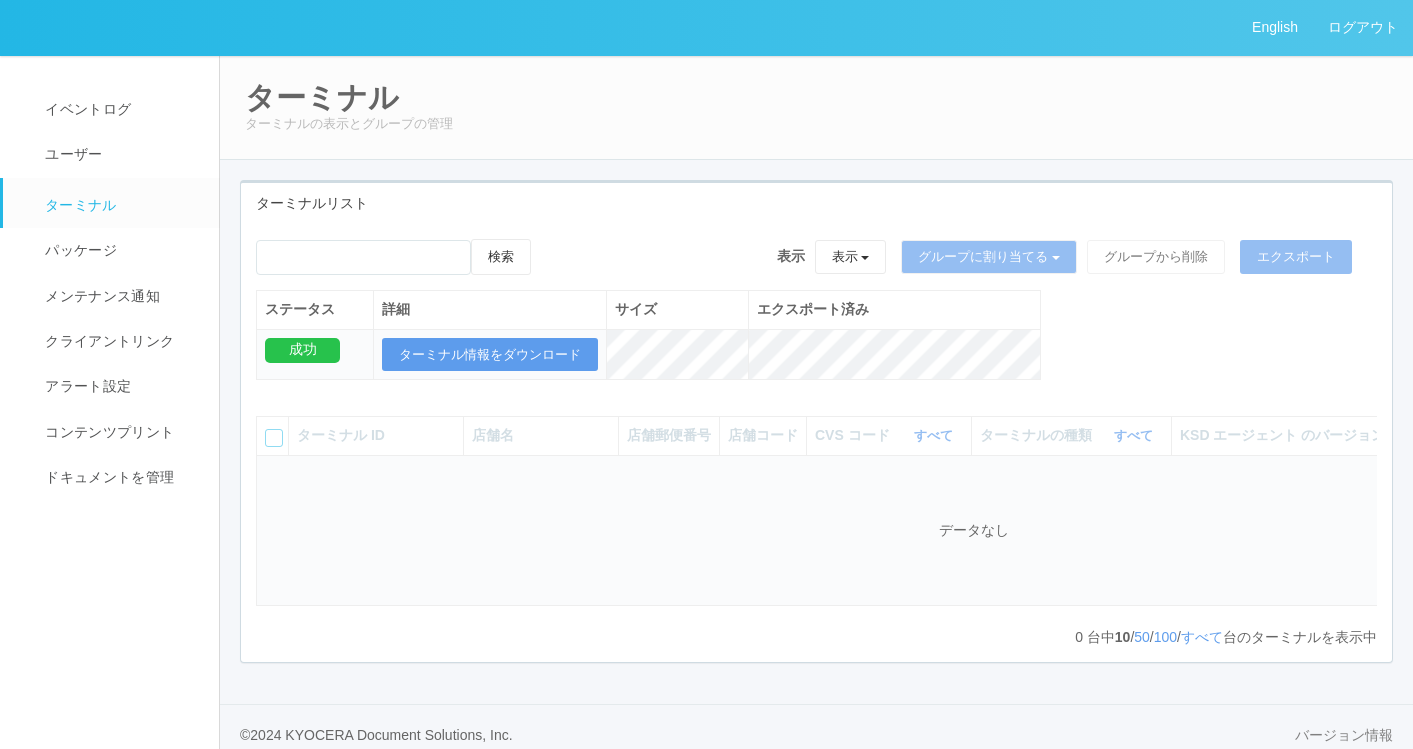 scroll, scrollTop: 0, scrollLeft: 0, axis: both 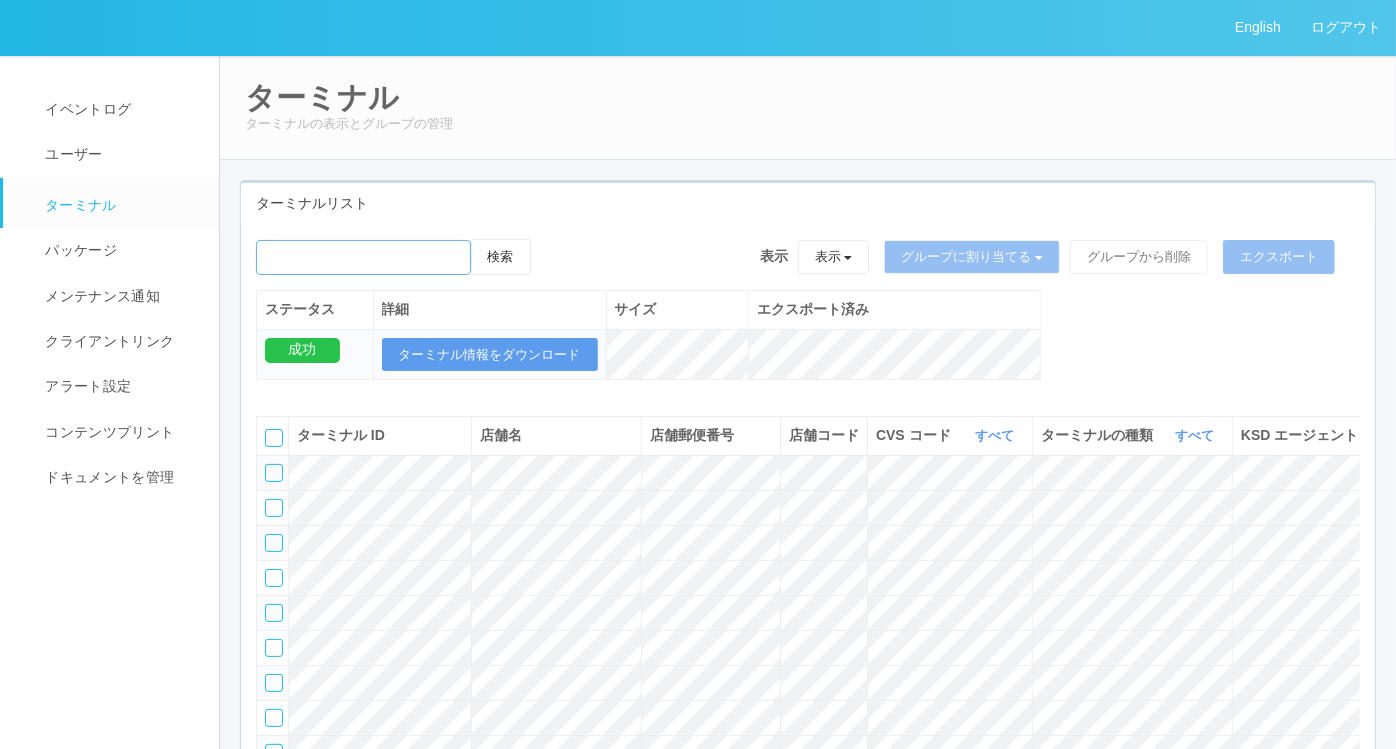 click at bounding box center [363, 257] 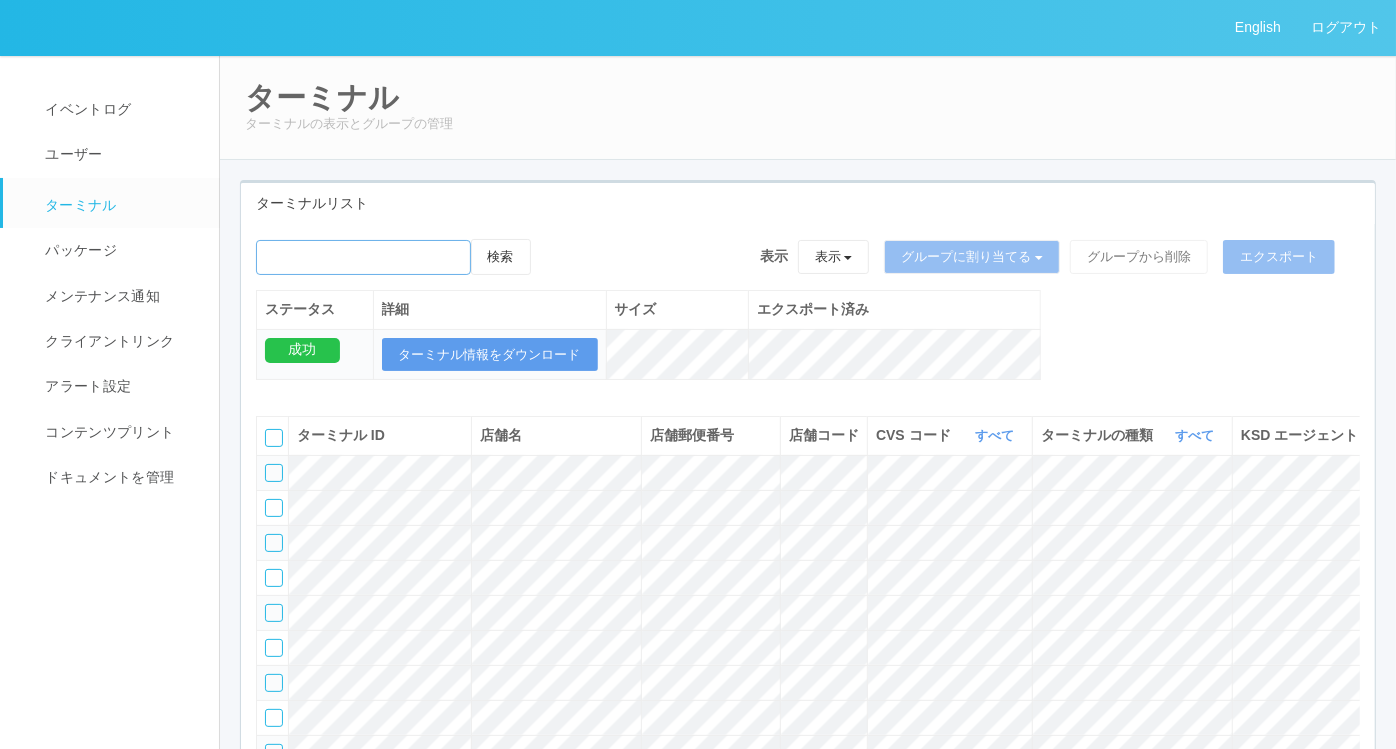 paste on "西永福" 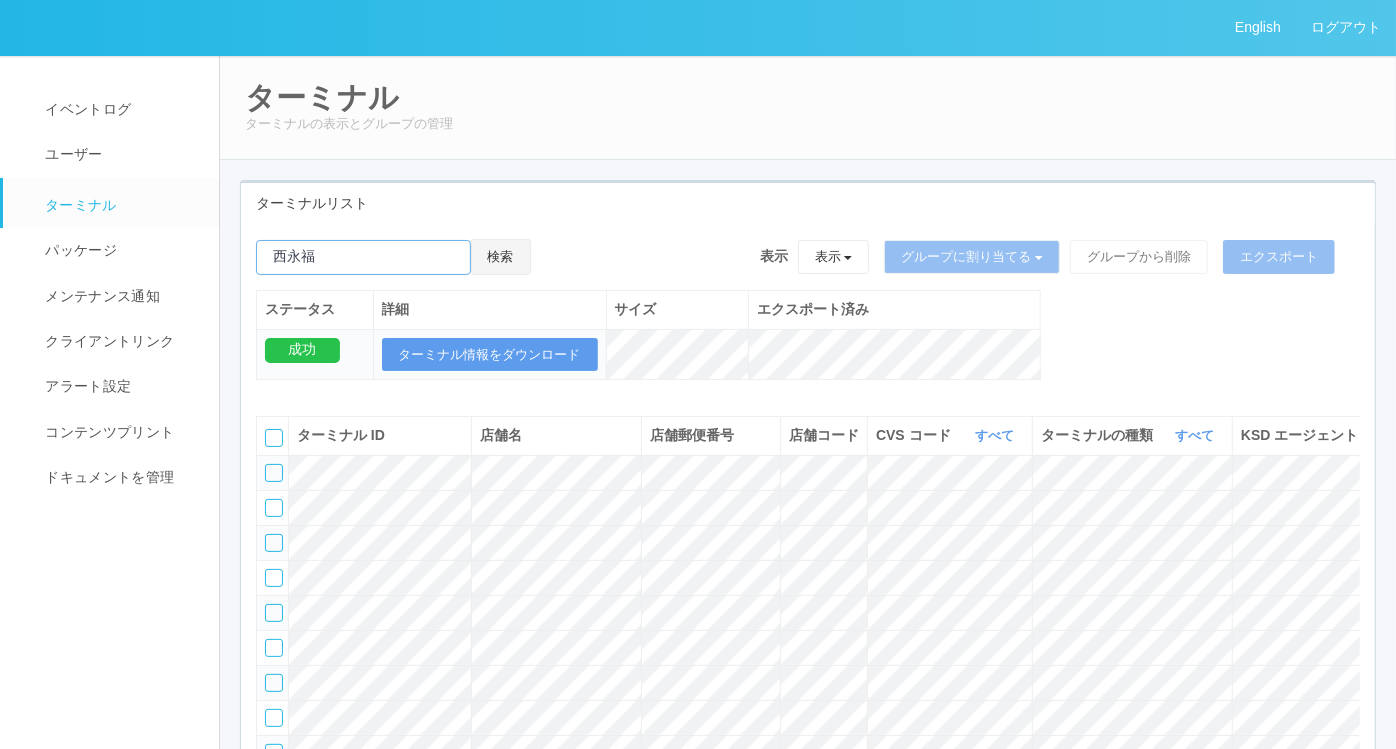 type on "西永福" 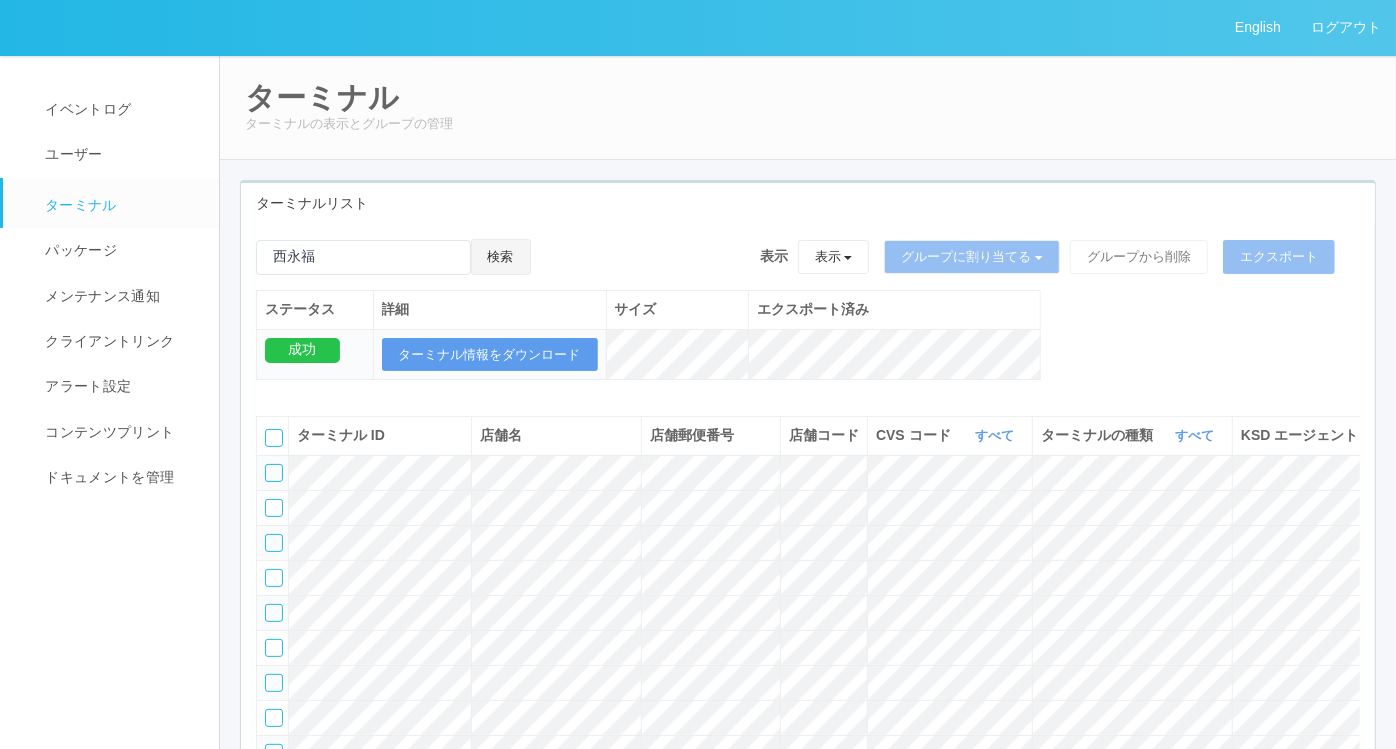 click on "検索" at bounding box center (501, 257) 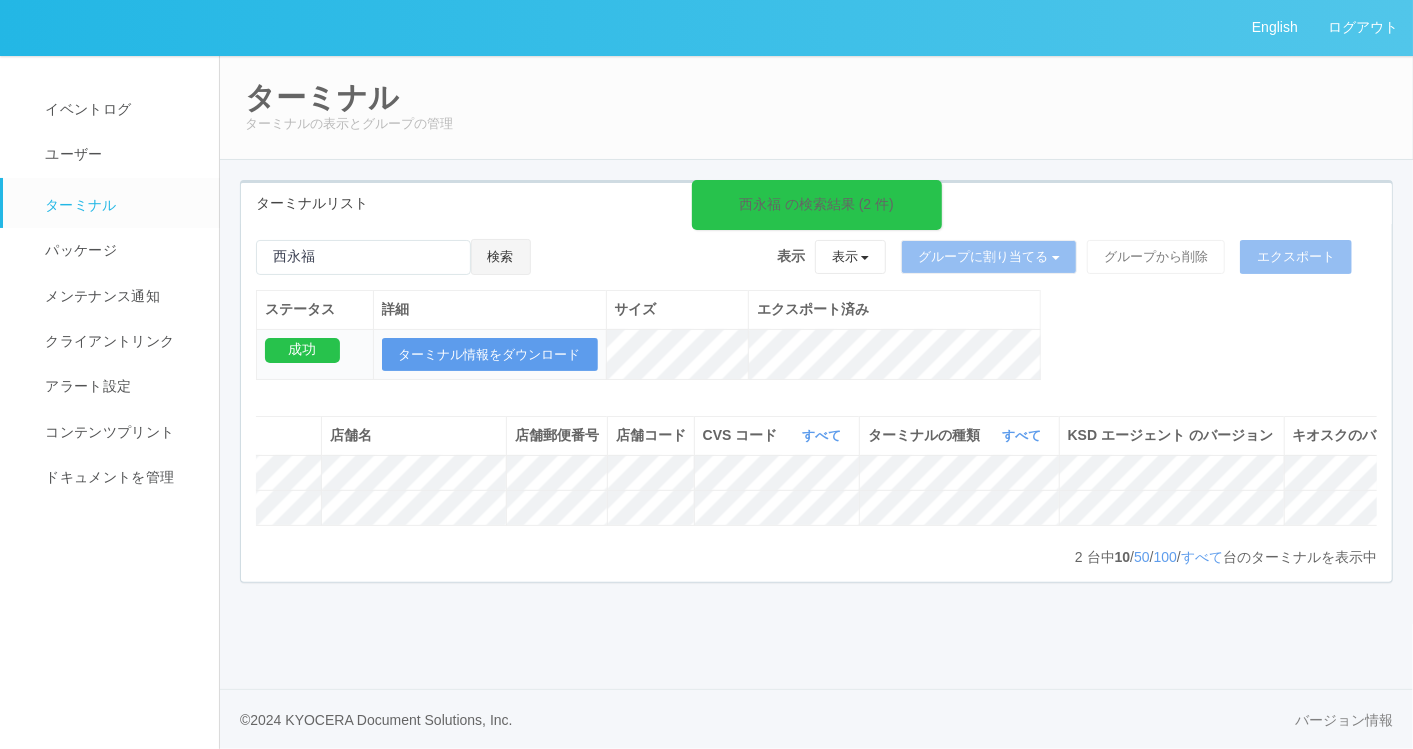 scroll, scrollTop: 0, scrollLeft: 0, axis: both 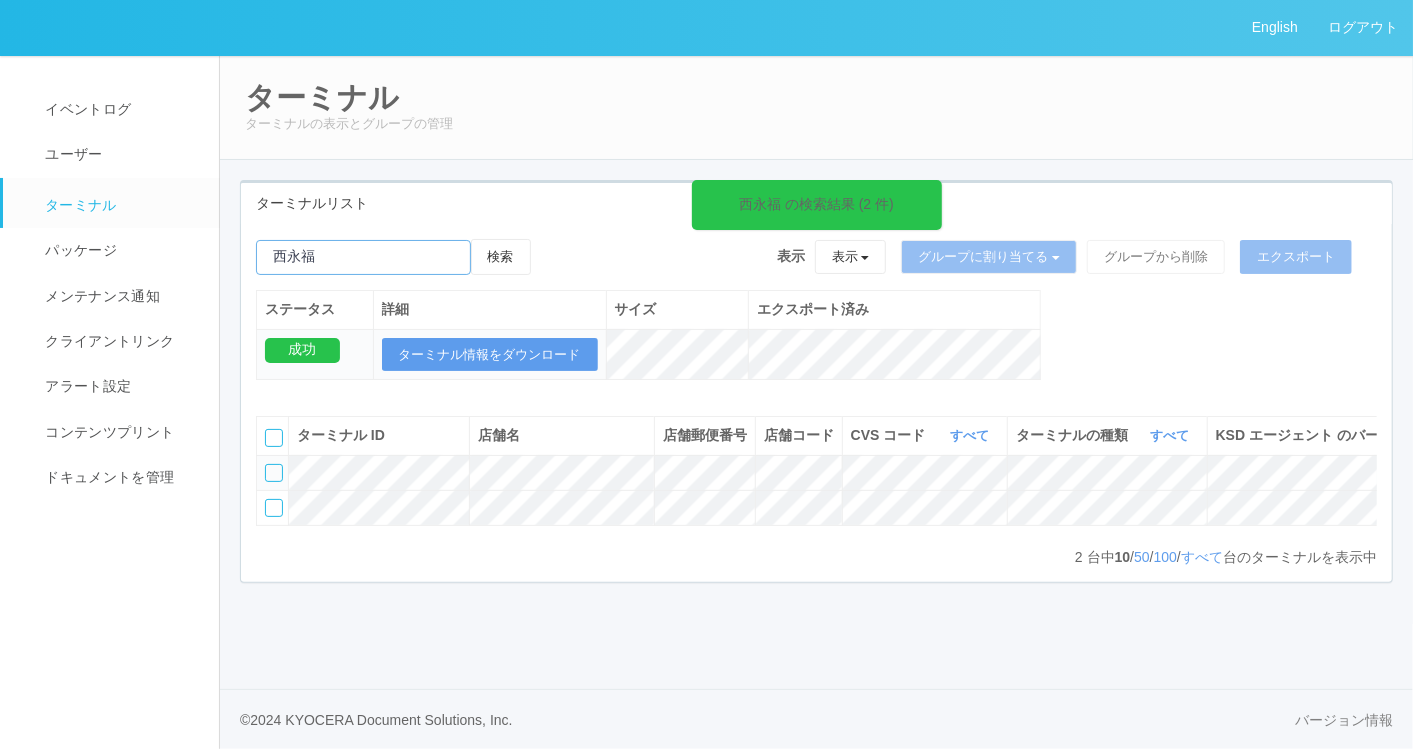 click at bounding box center [363, 257] 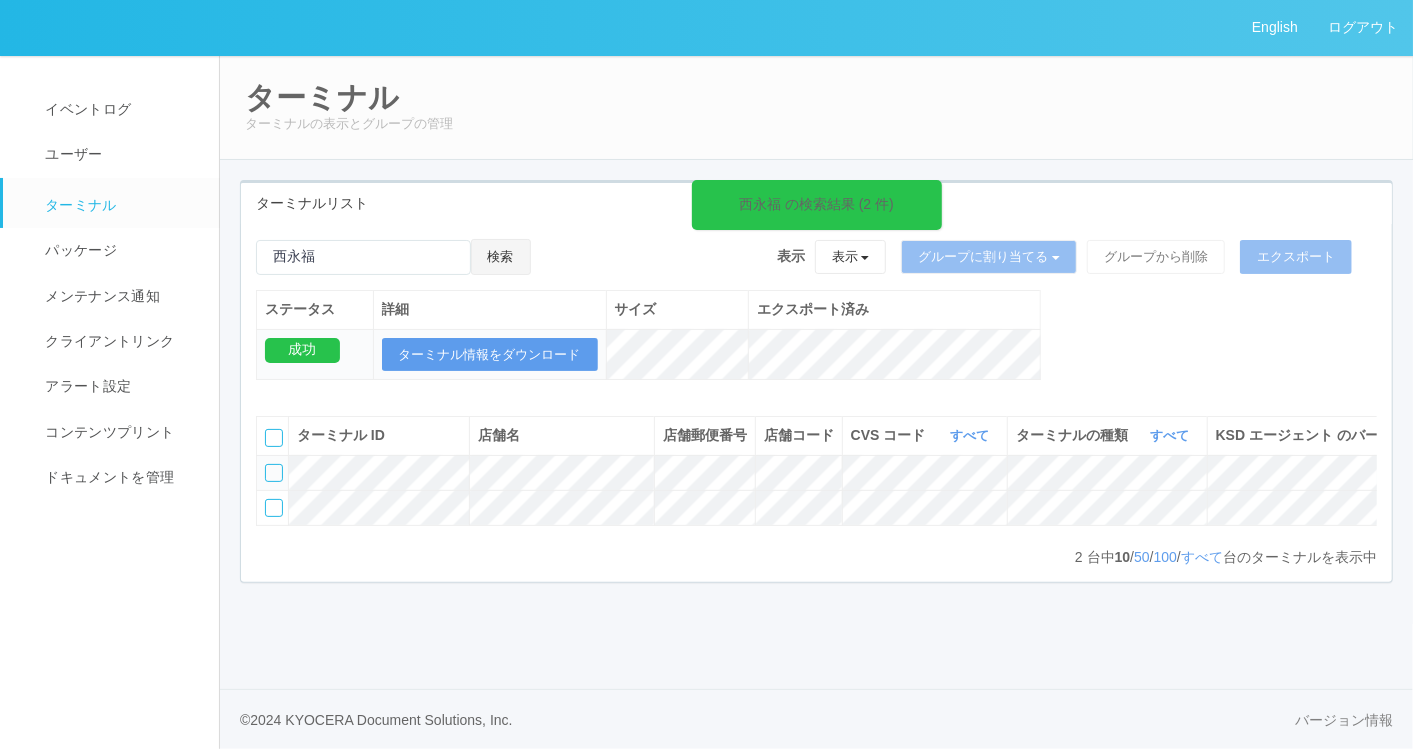 click on "検索" at bounding box center [501, 257] 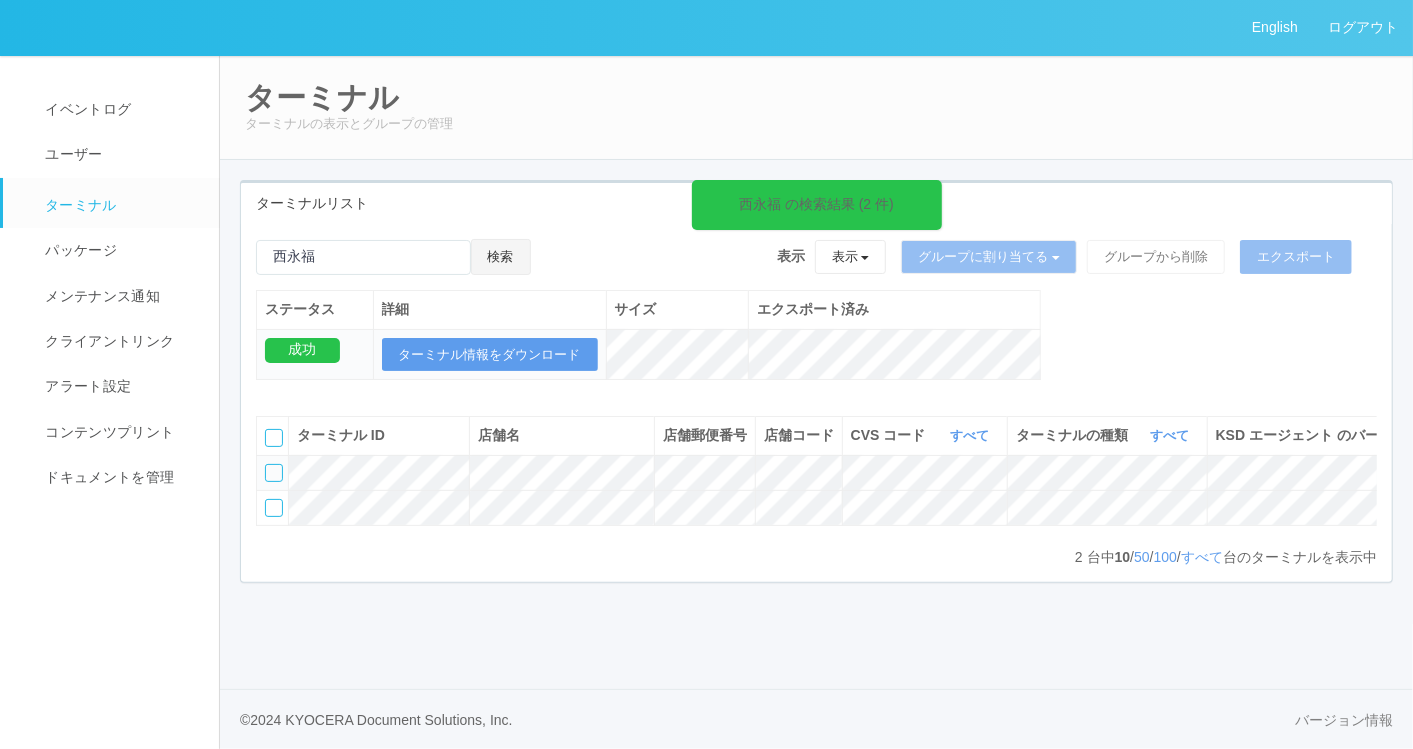 click on "検索" at bounding box center (501, 257) 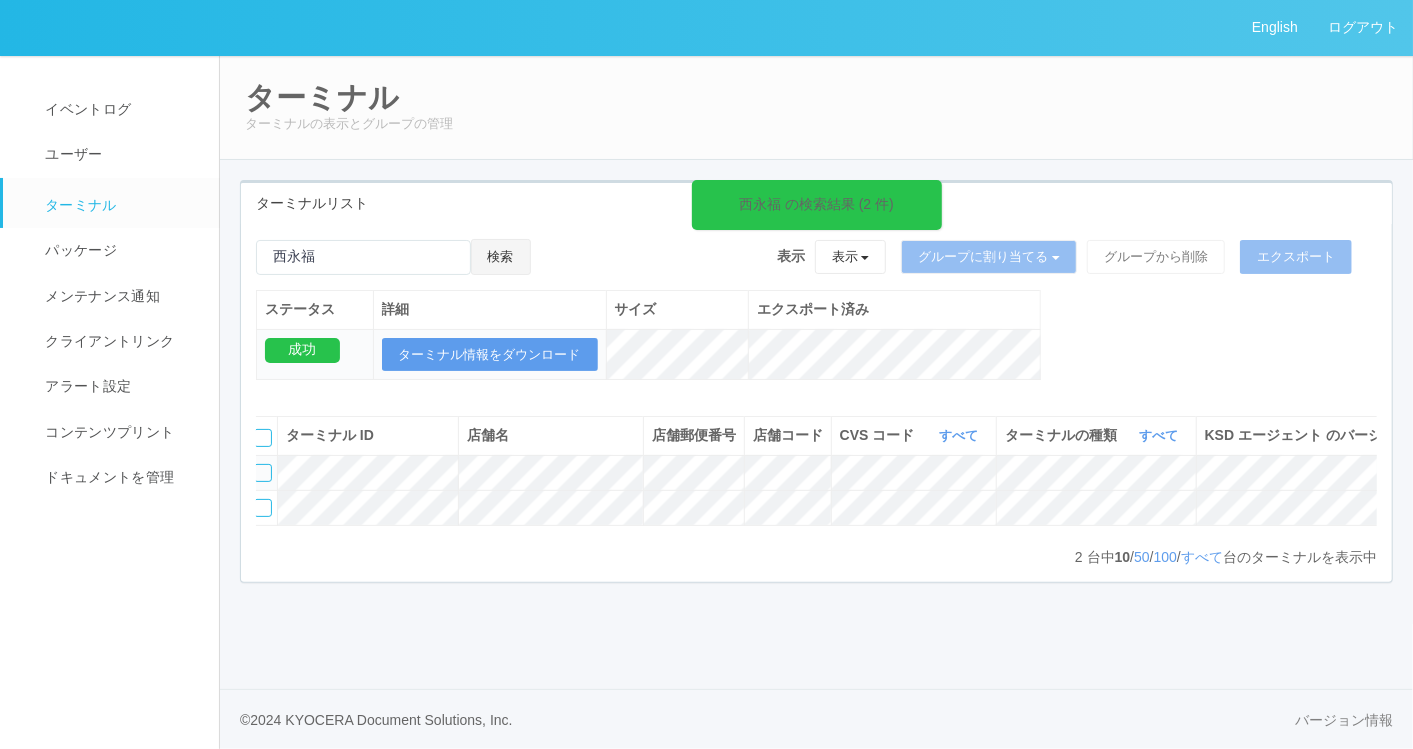 scroll, scrollTop: 0, scrollLeft: 0, axis: both 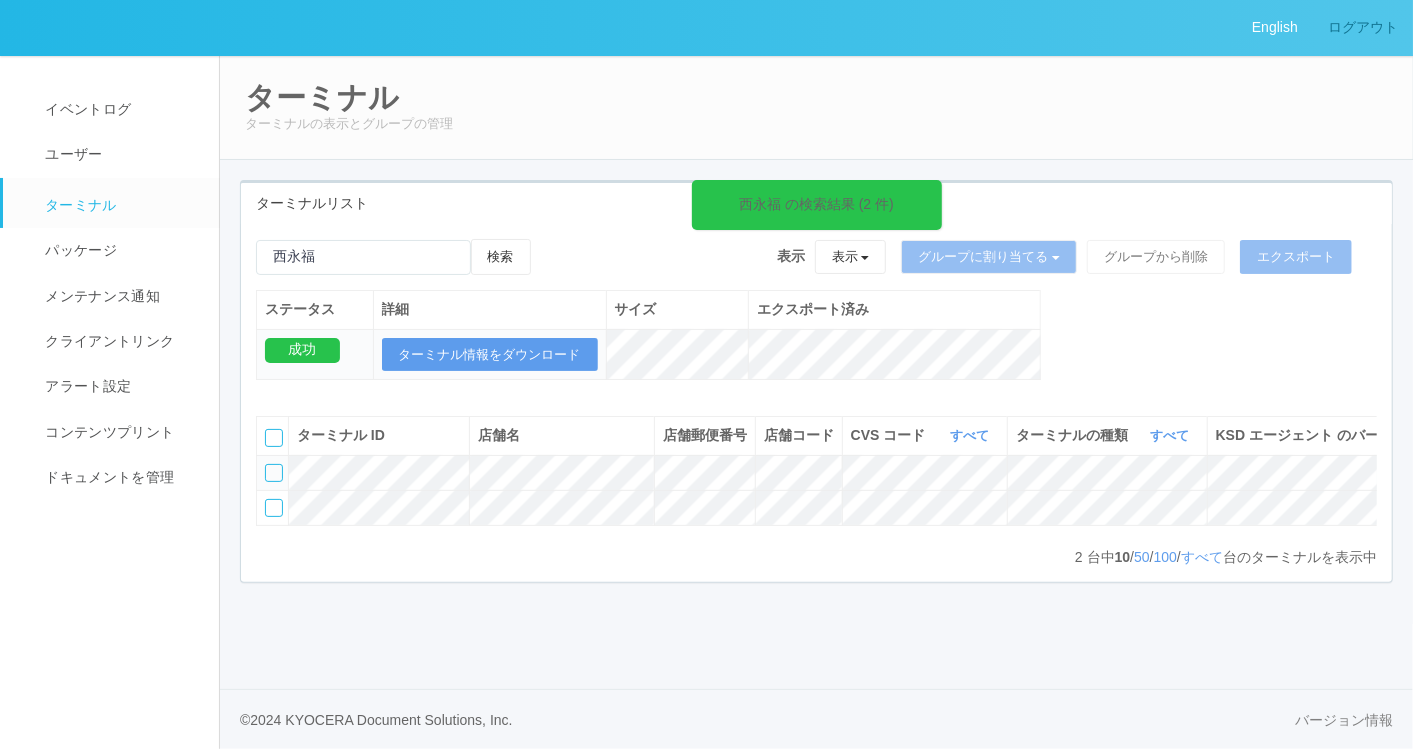 click on "ログアウト" at bounding box center (1363, 27) 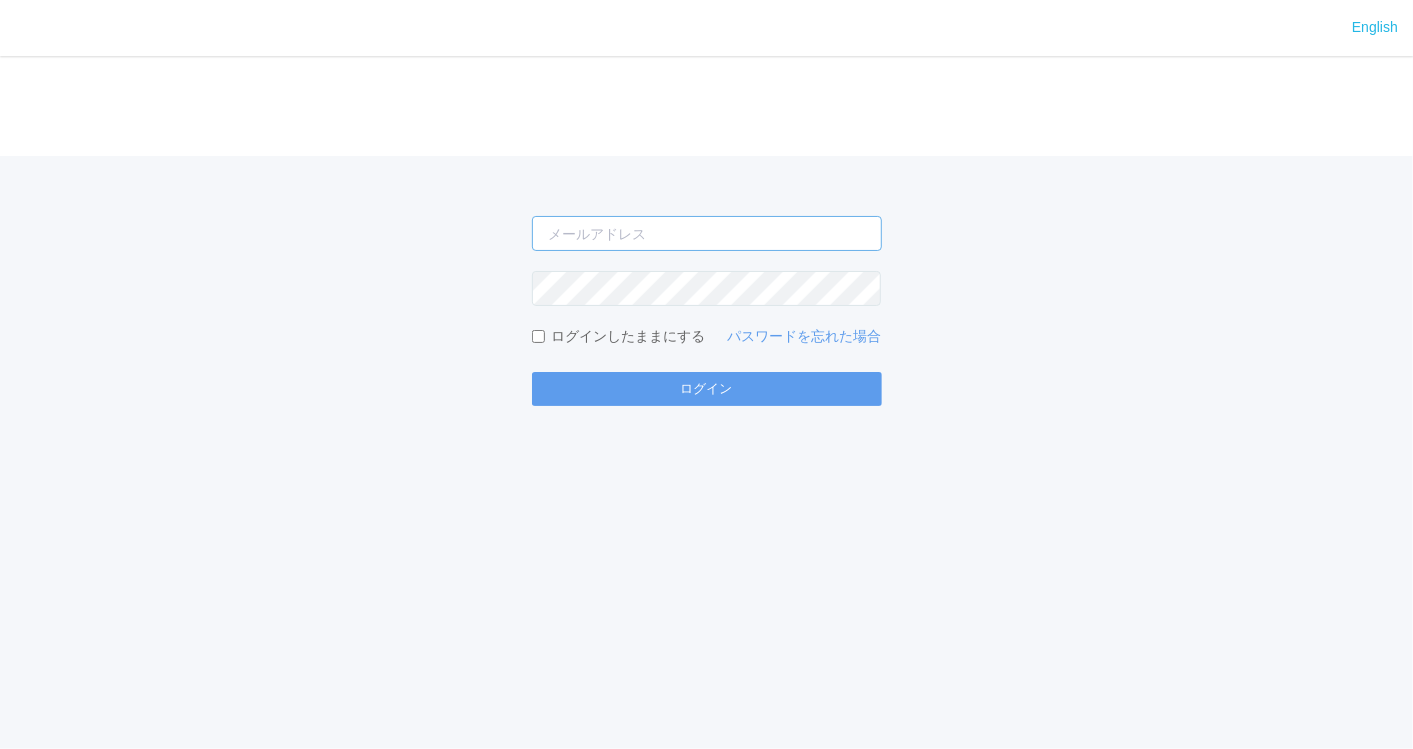 type on "[EMAIL_ADDRESS][PERSON_NAME][DOMAIN_NAME]" 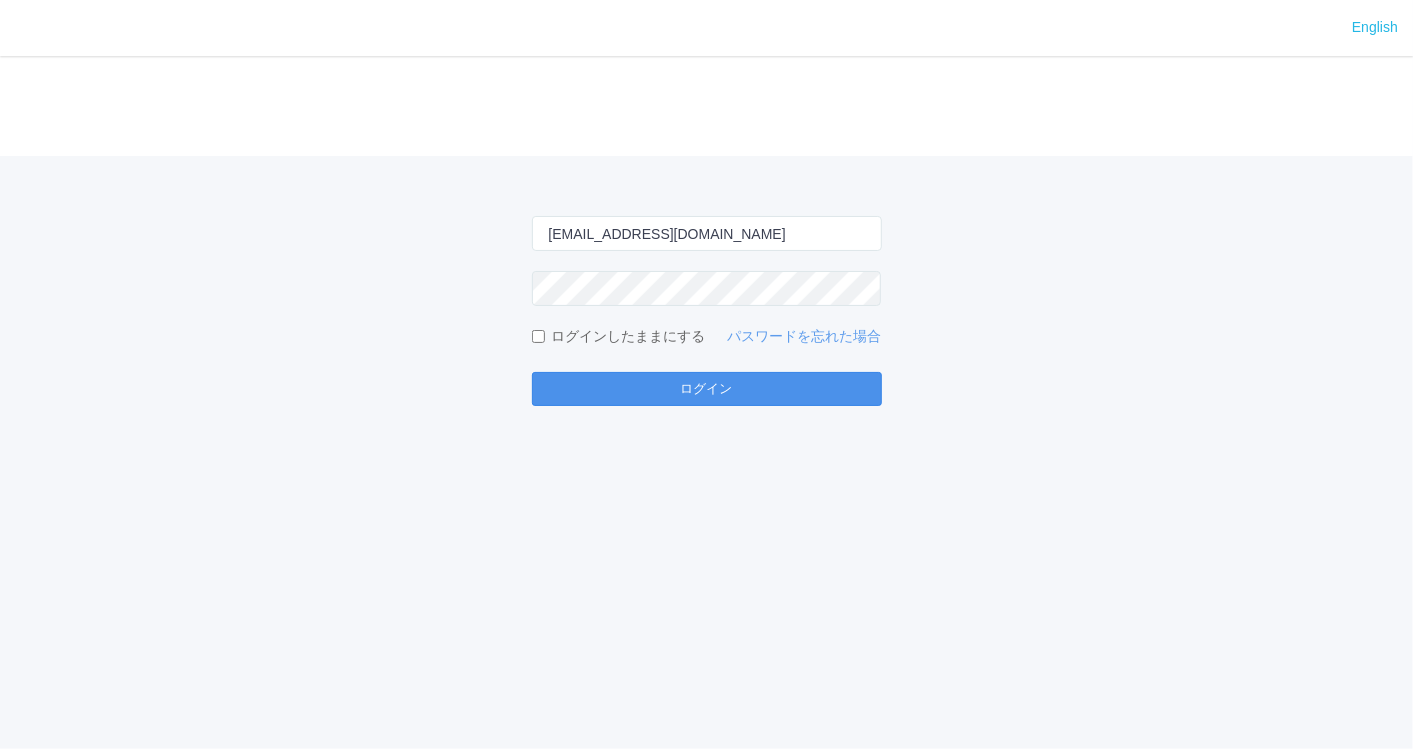 click on "ログイン" at bounding box center (707, 389) 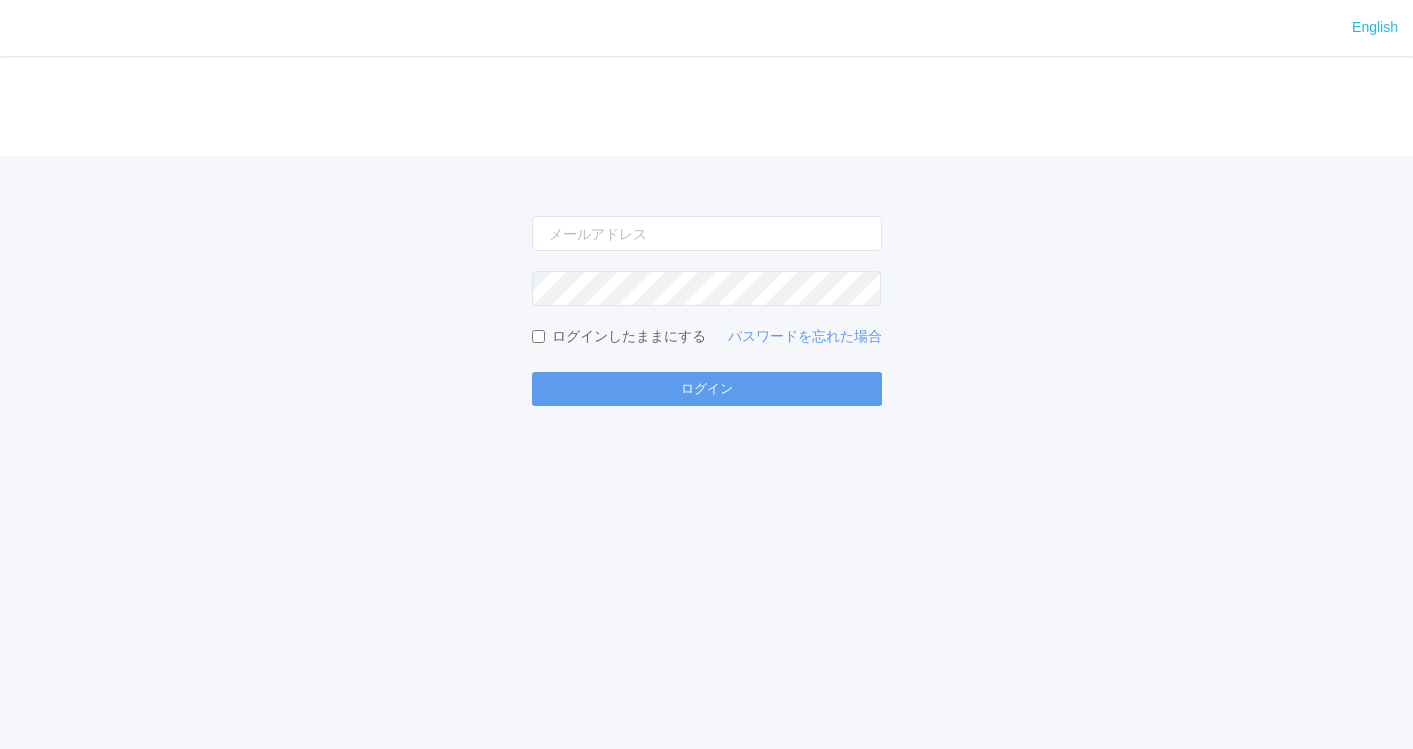 scroll, scrollTop: 0, scrollLeft: 0, axis: both 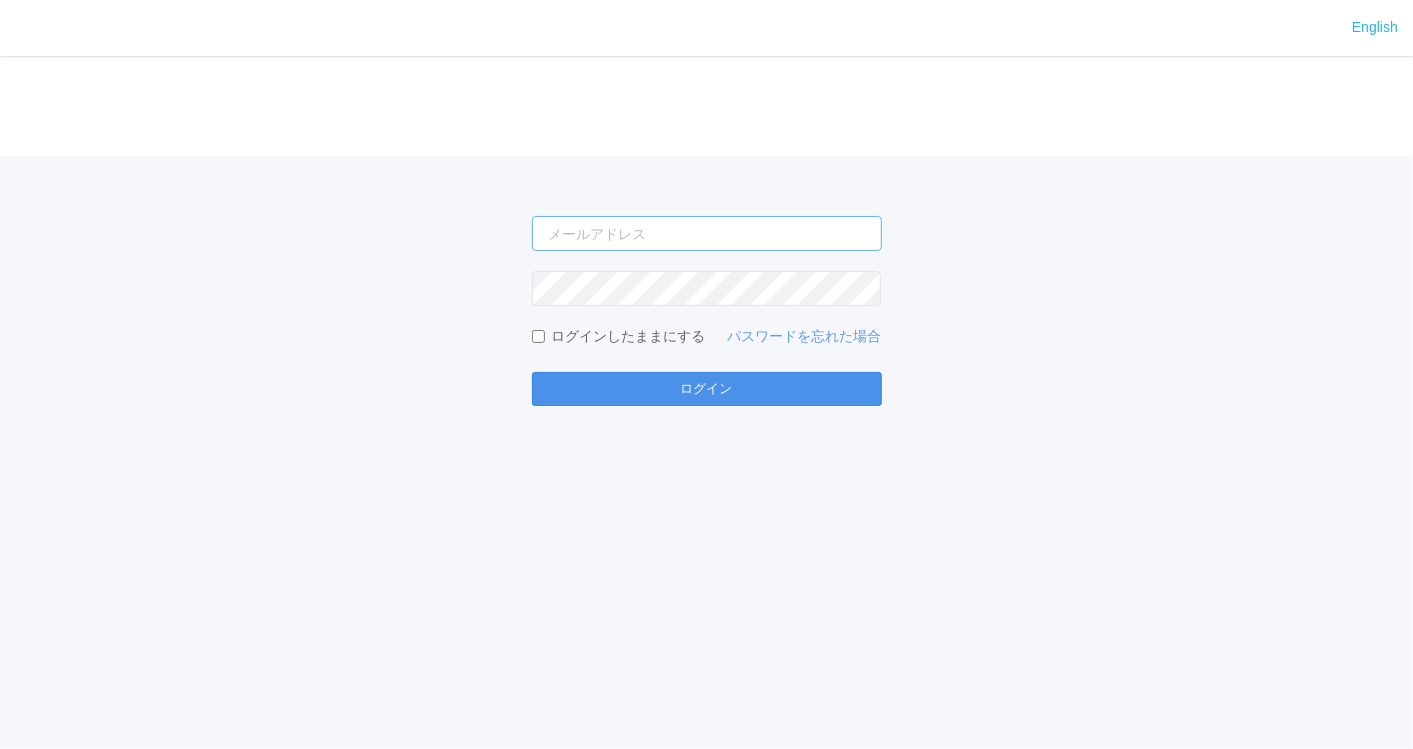 type on "[EMAIL_ADDRESS][DOMAIN_NAME]" 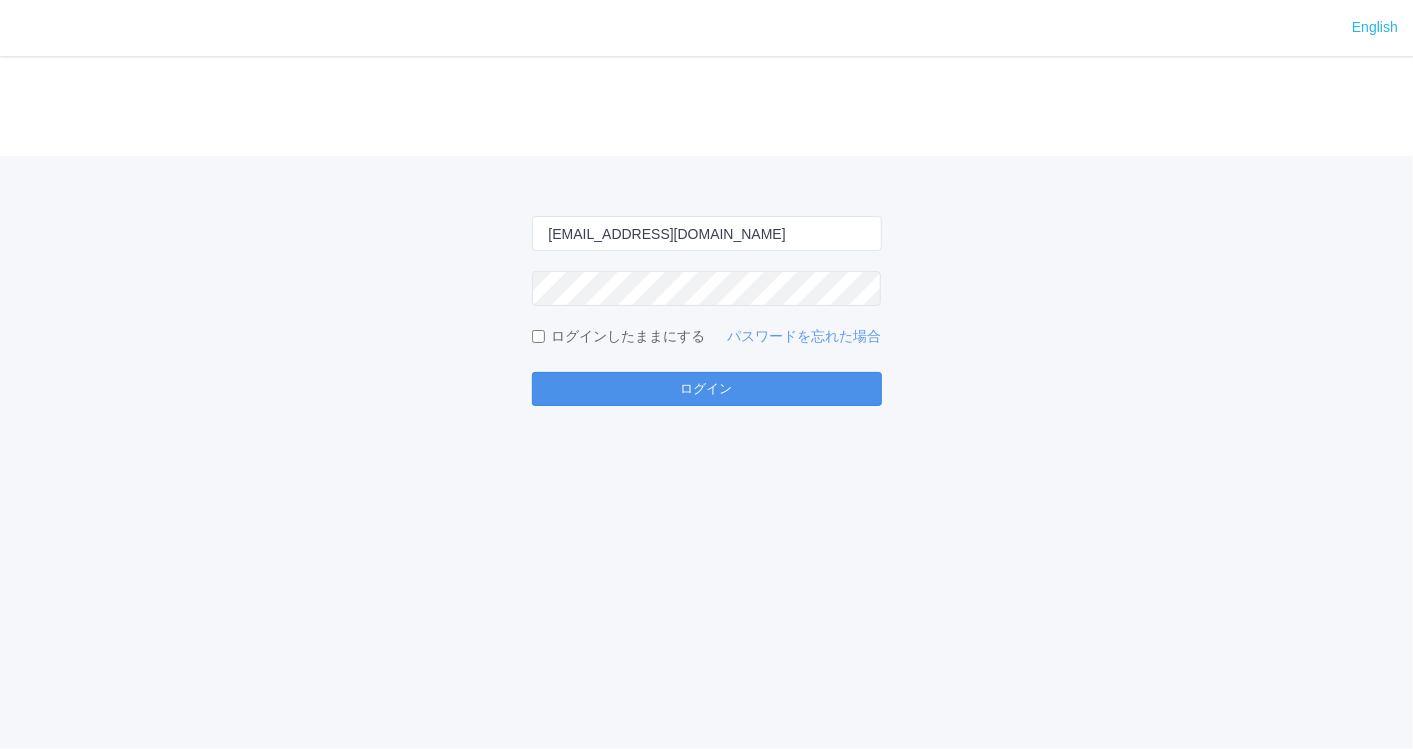 click on "ログイン" at bounding box center (707, 389) 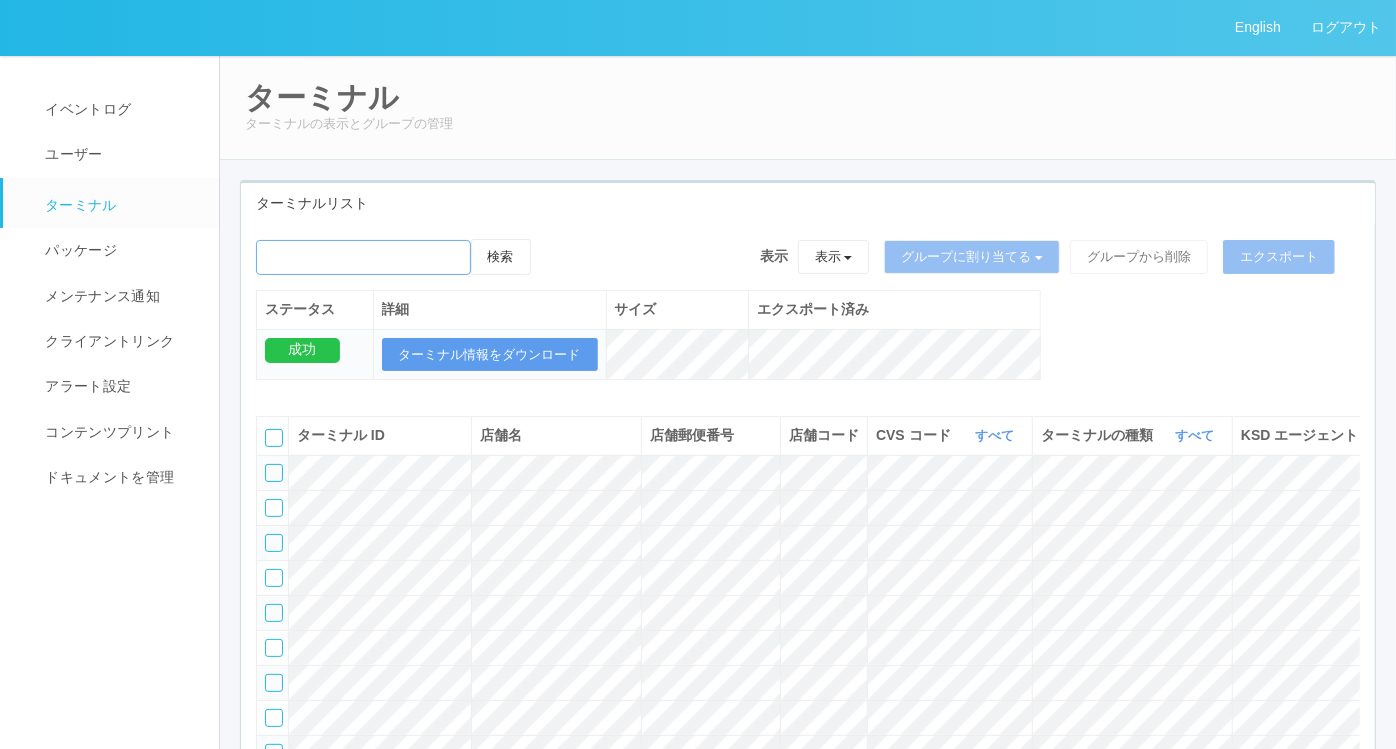 click at bounding box center [363, 257] 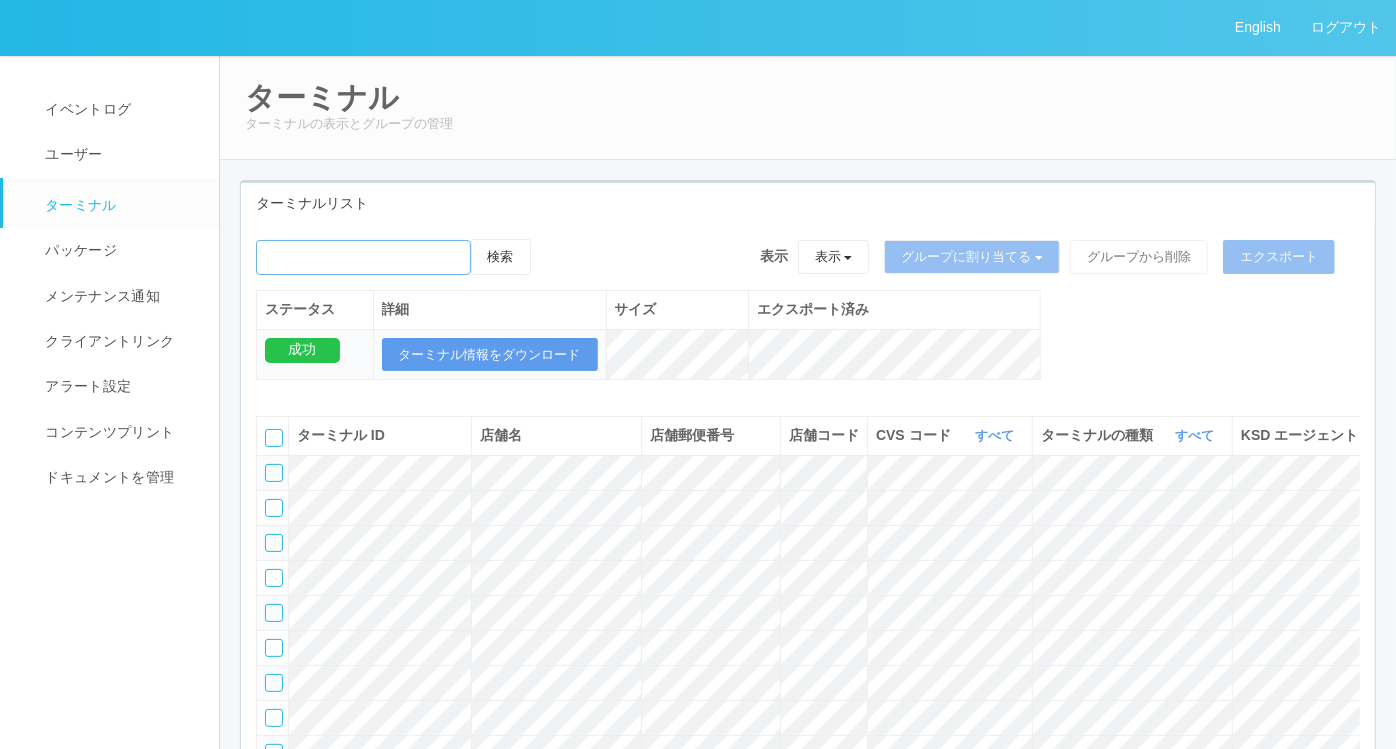 type on "西永福" 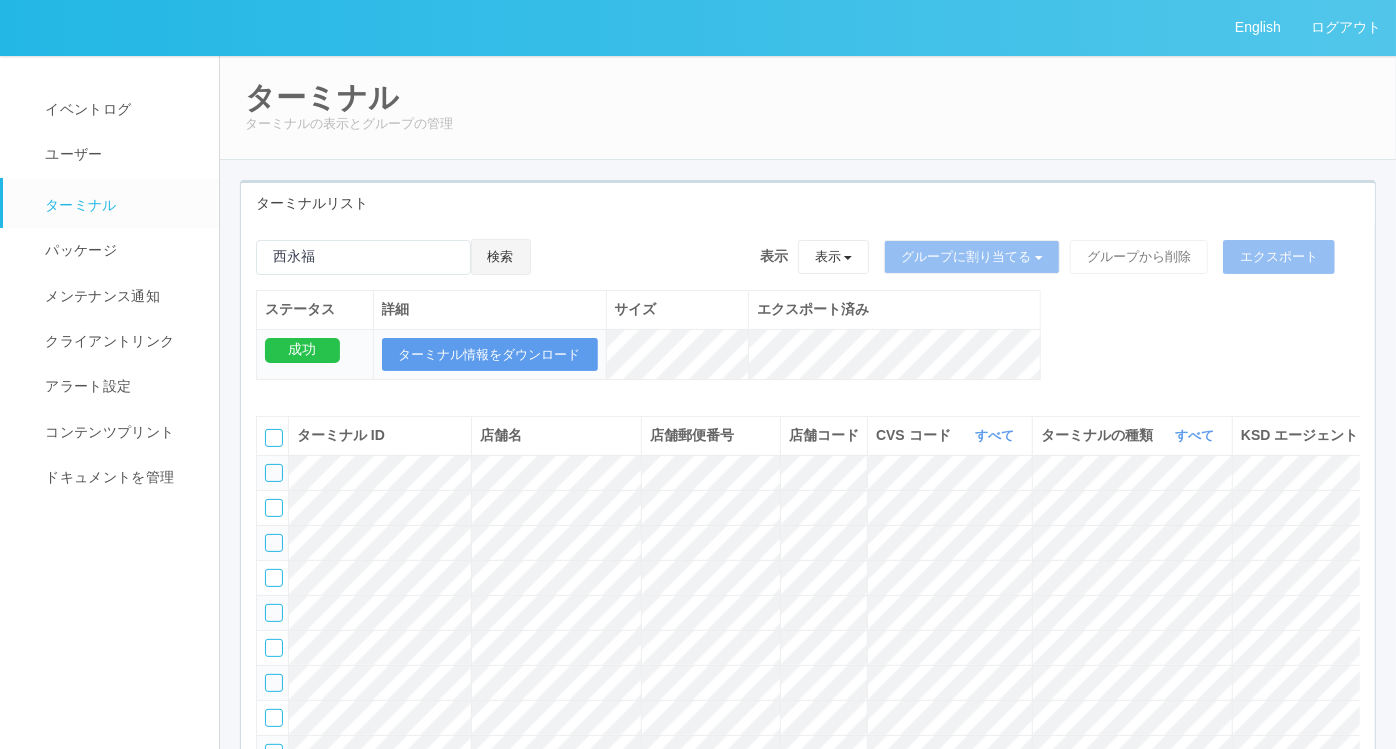 click on "検索" at bounding box center [501, 257] 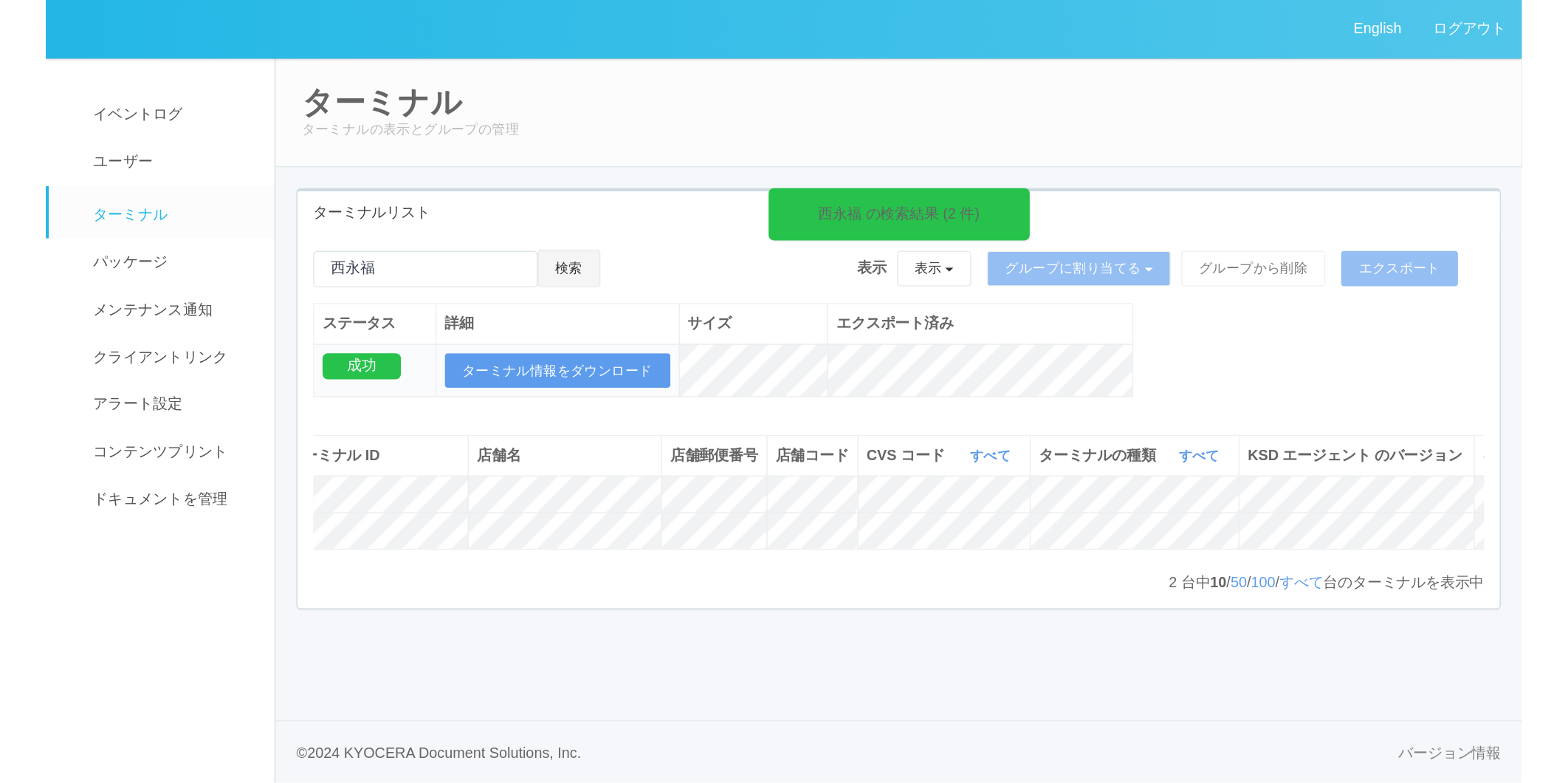 scroll, scrollTop: 0, scrollLeft: 0, axis: both 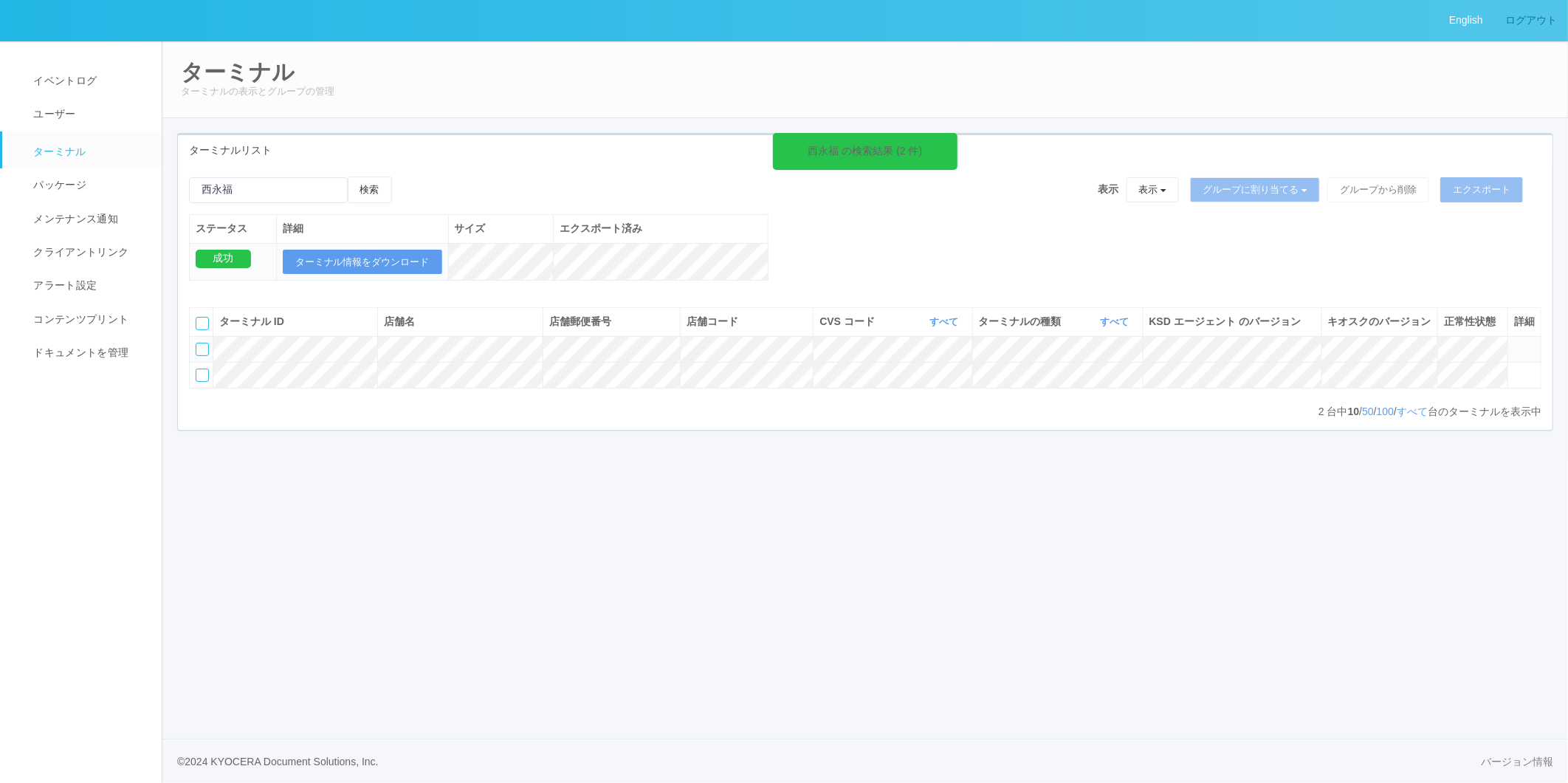 click on "ログアウト" at bounding box center [1531, 20] 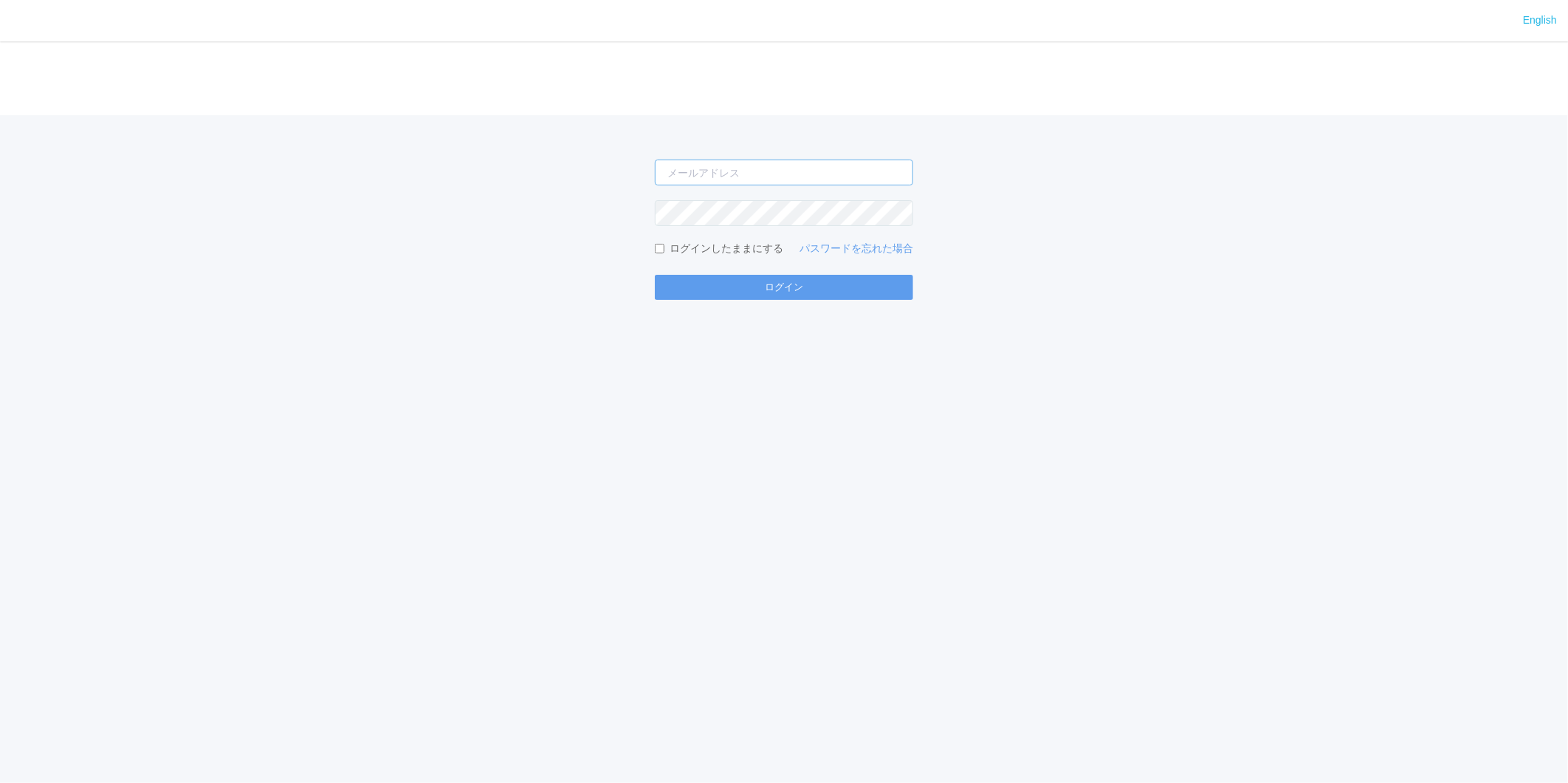 type on "[EMAIL_ADDRESS][PERSON_NAME][DOMAIN_NAME]" 